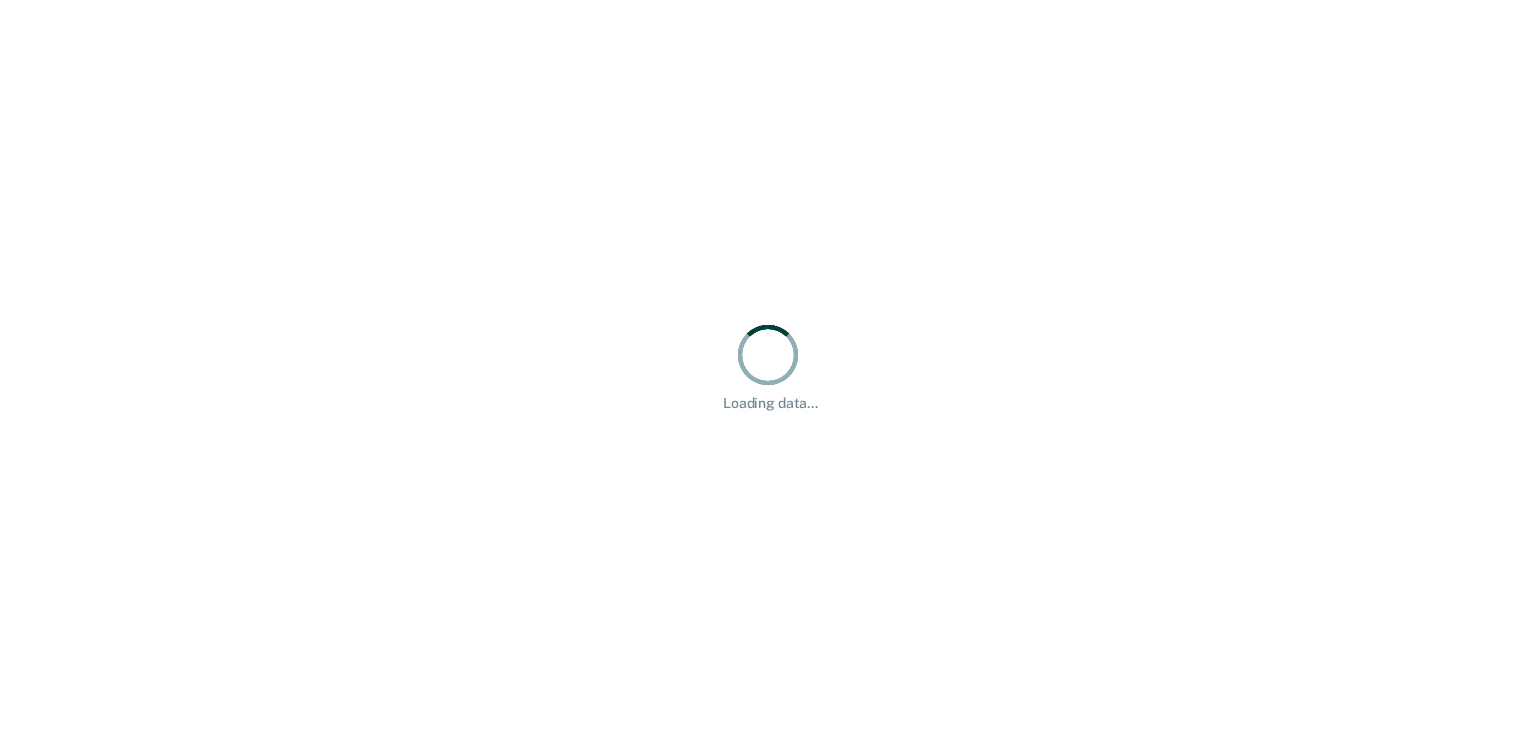 scroll, scrollTop: 0, scrollLeft: 0, axis: both 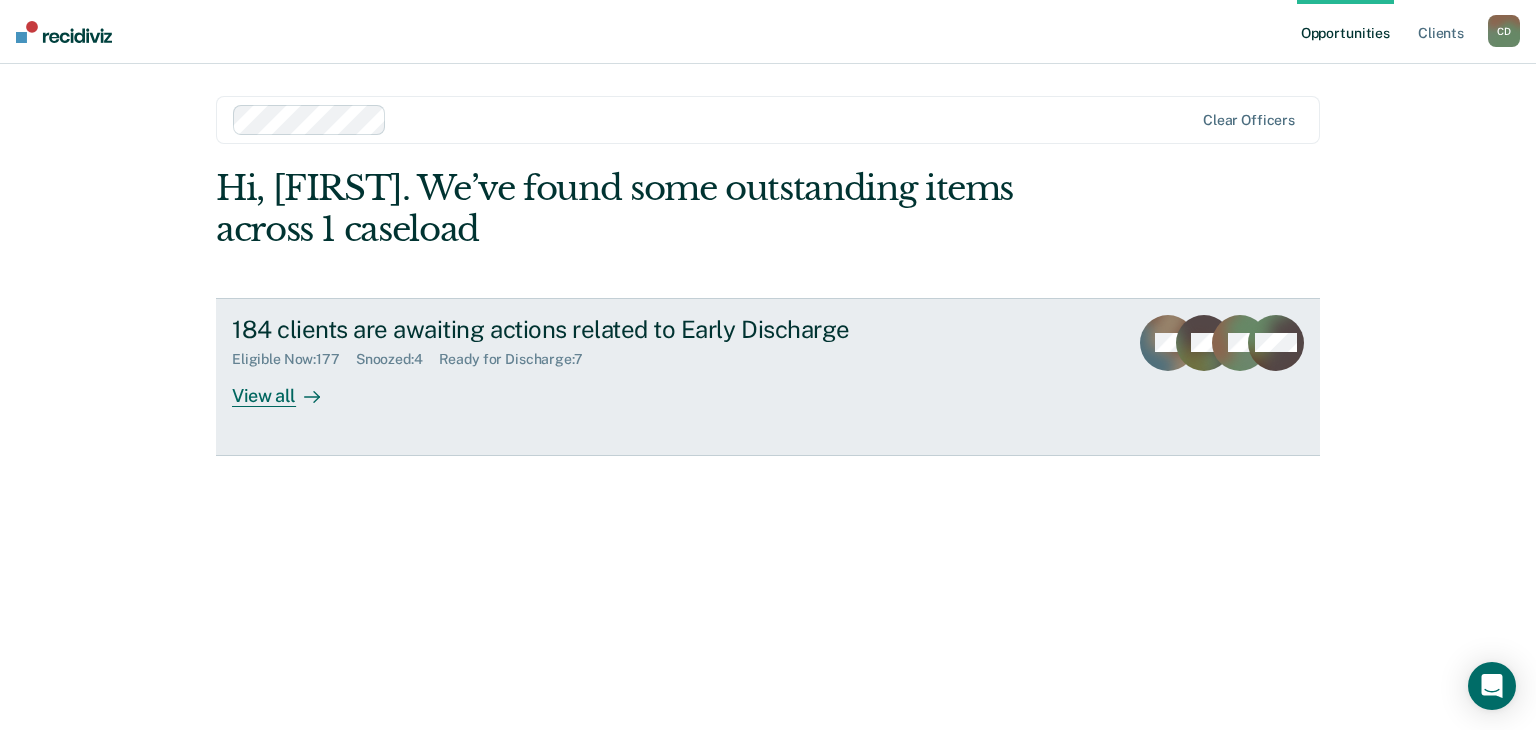 click on "View all" at bounding box center [288, 387] 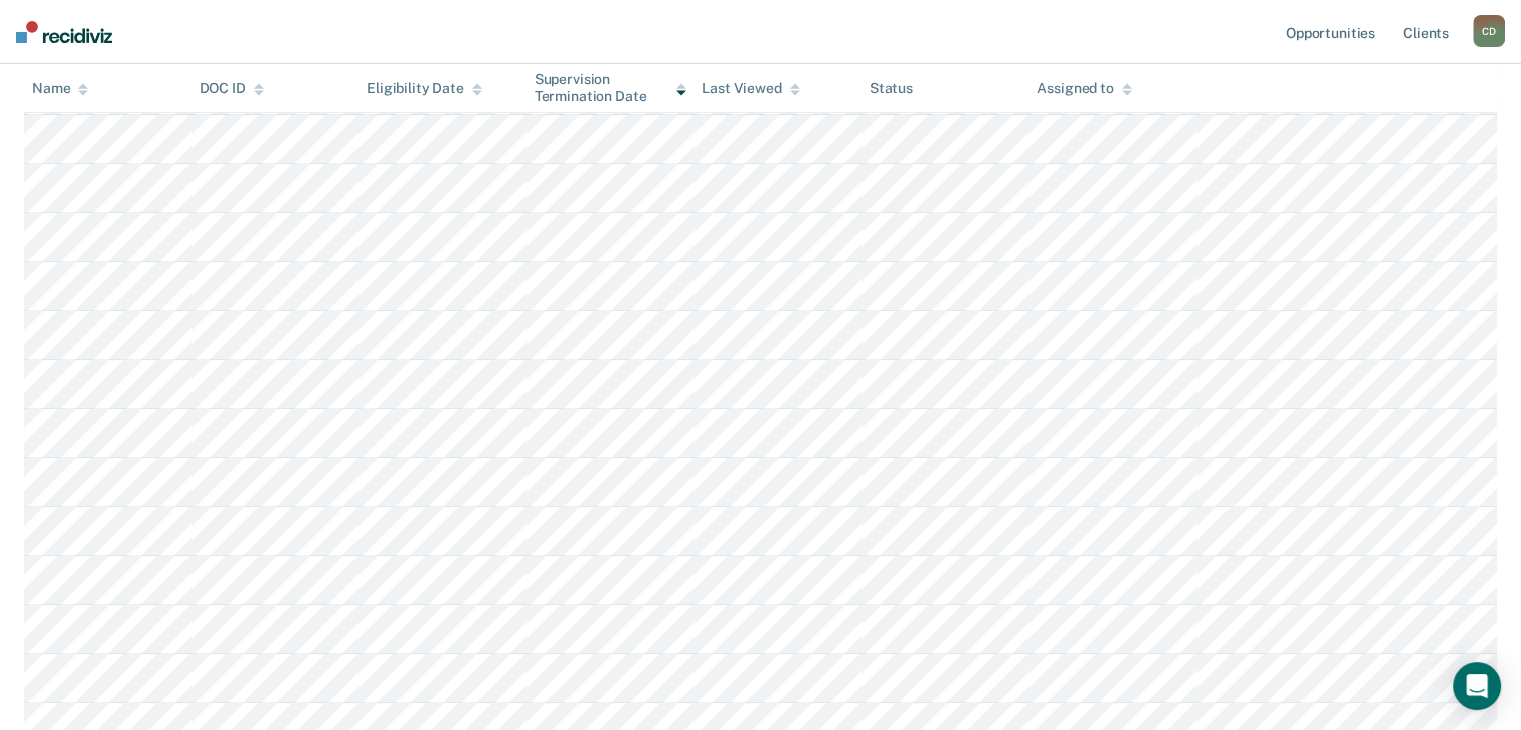 scroll, scrollTop: 100, scrollLeft: 0, axis: vertical 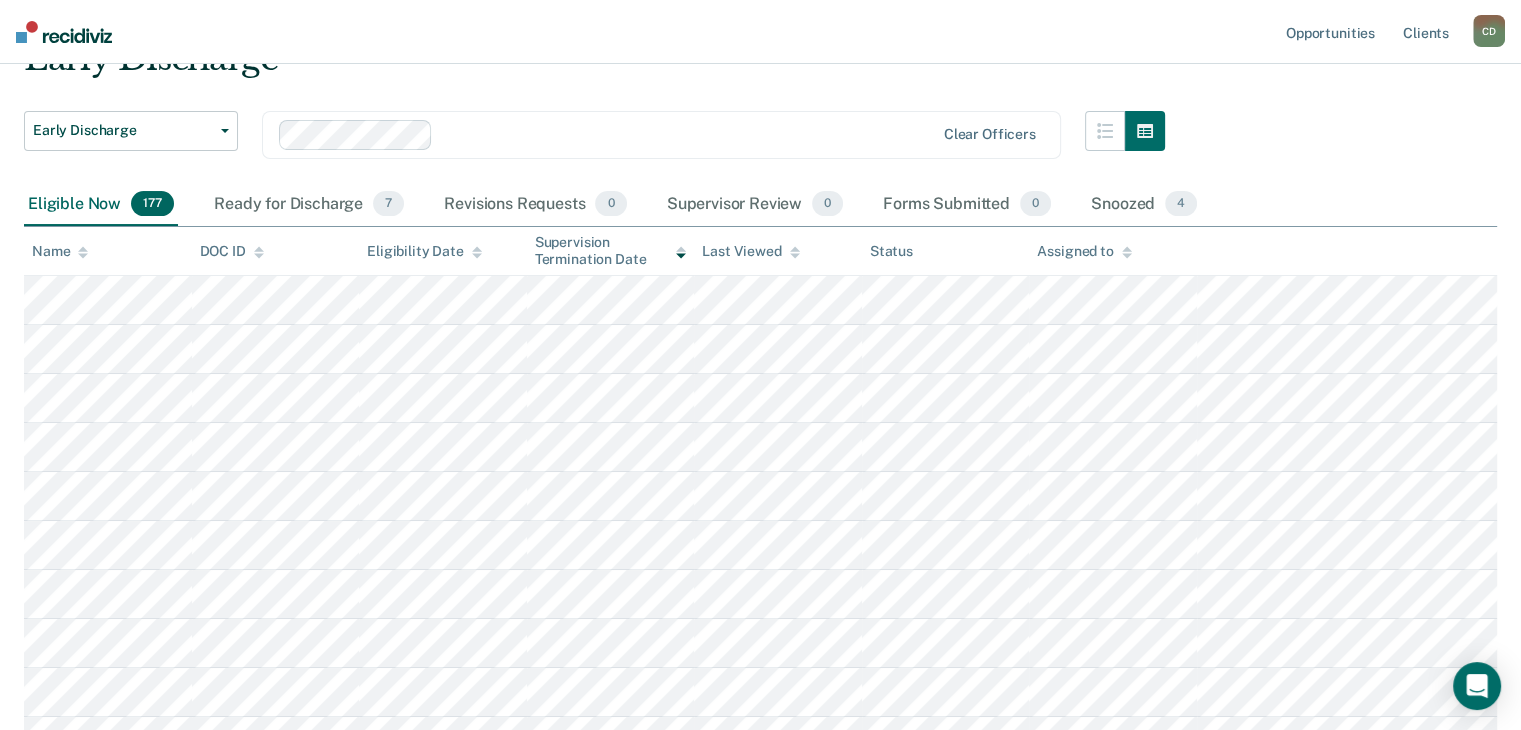 click on "Supervision Termination Date" at bounding box center (611, 251) 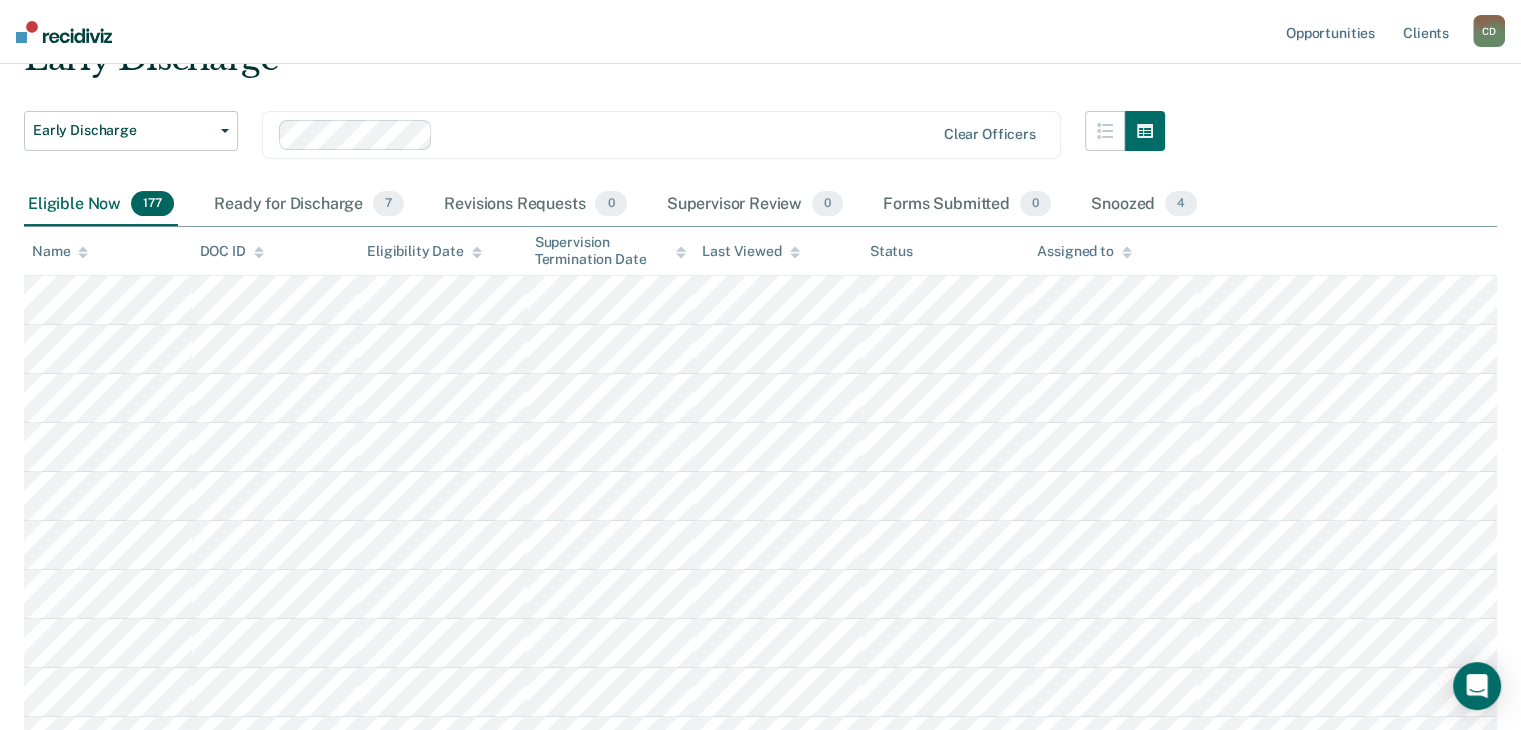 click 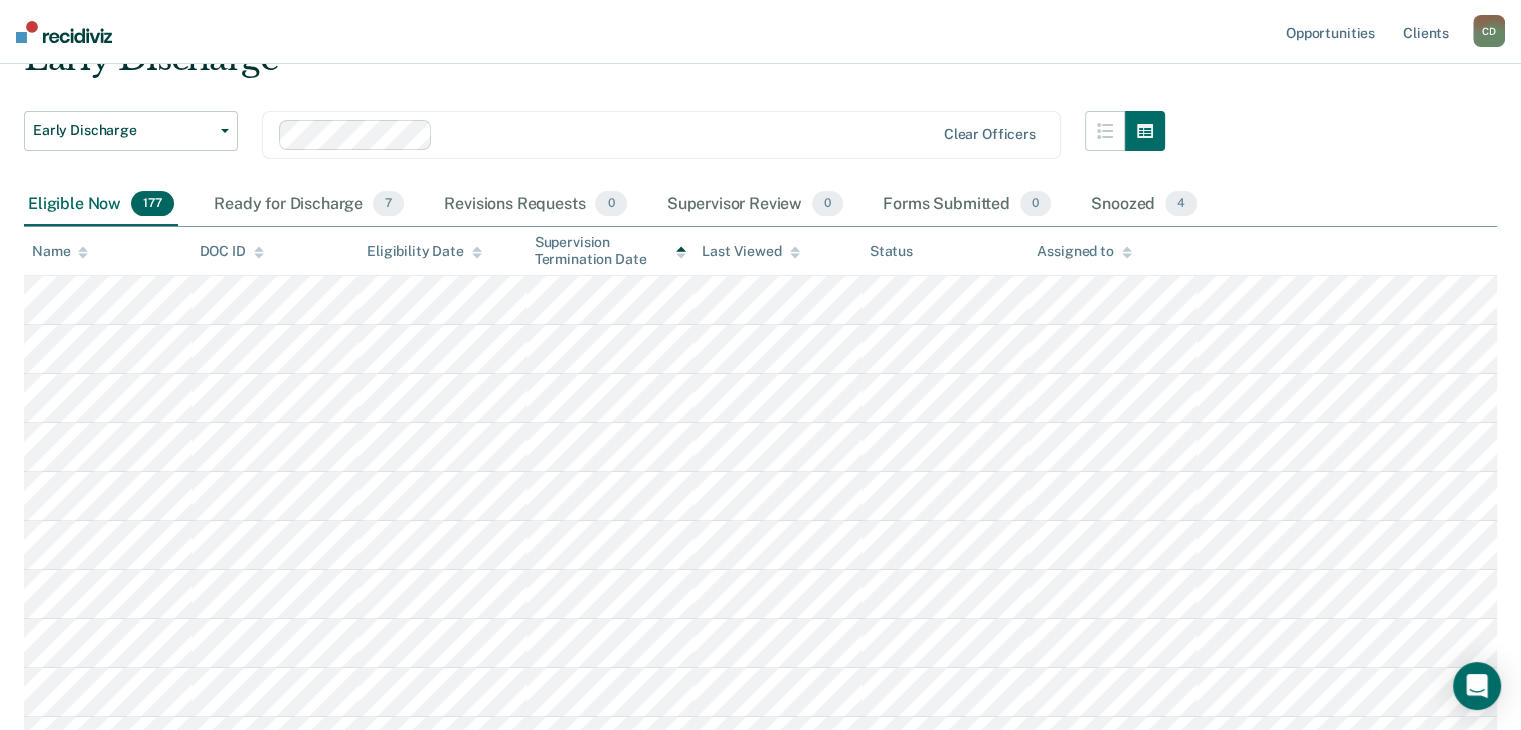 click on "Name" at bounding box center [60, 251] 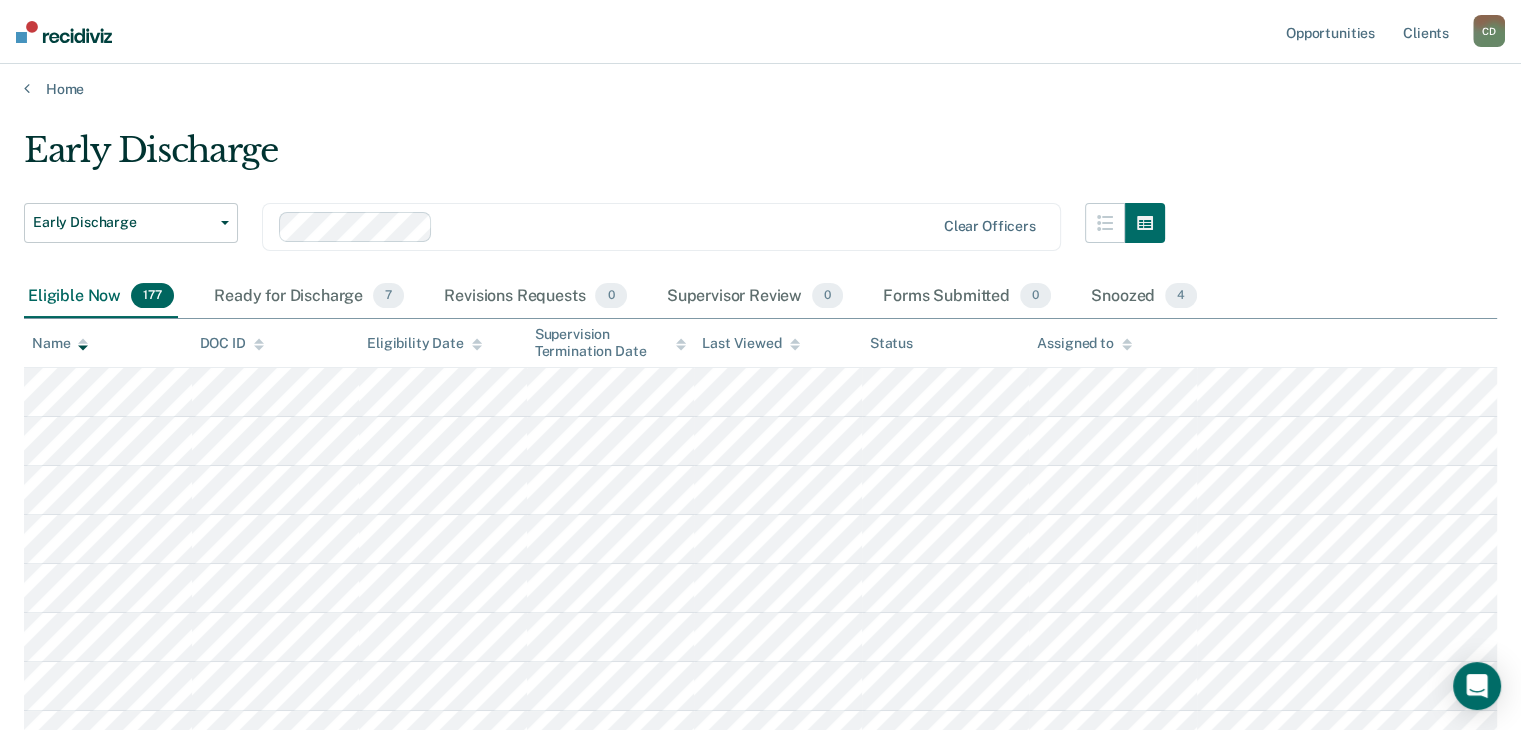 scroll, scrollTop: 0, scrollLeft: 0, axis: both 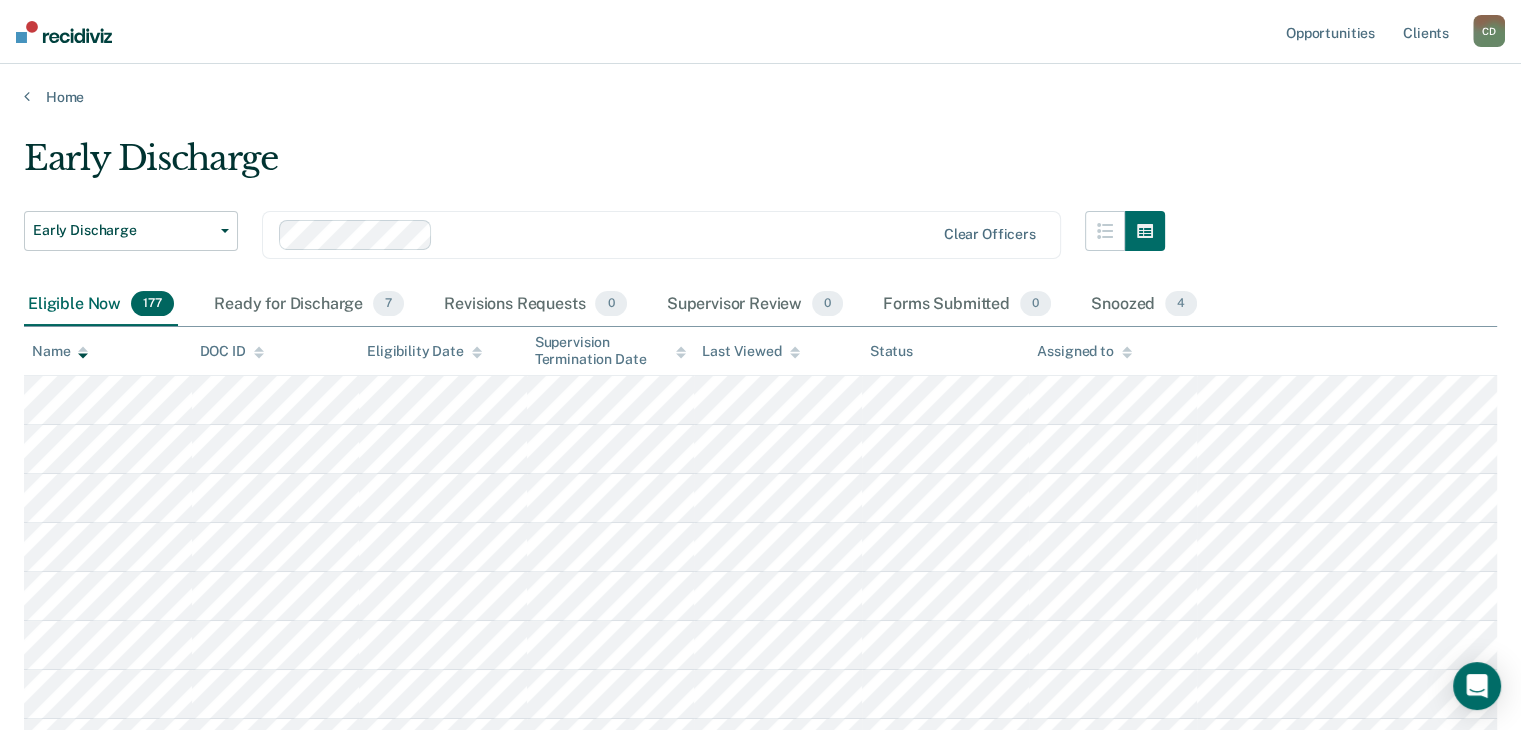 click at bounding box center (64, 32) 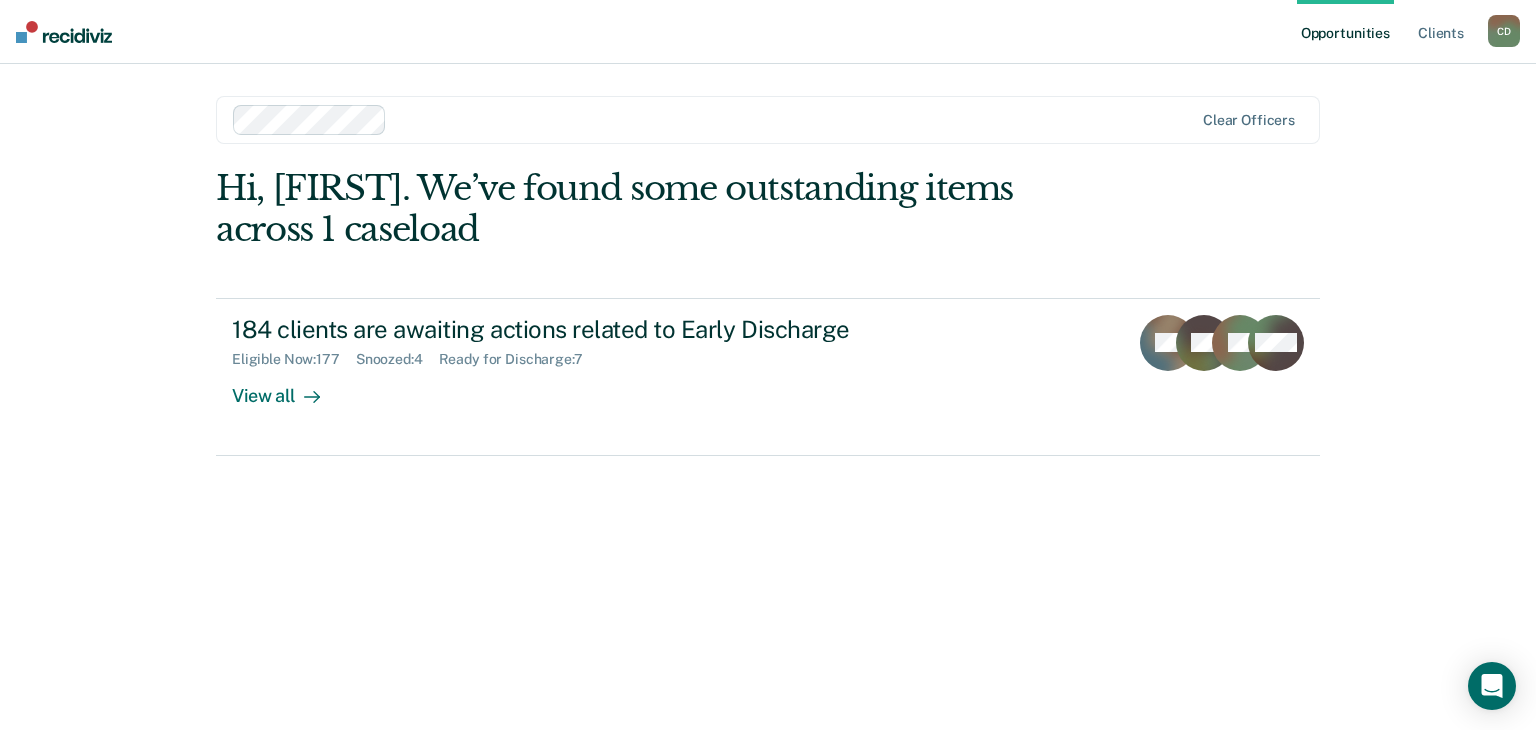 click on "C D" at bounding box center [1504, 31] 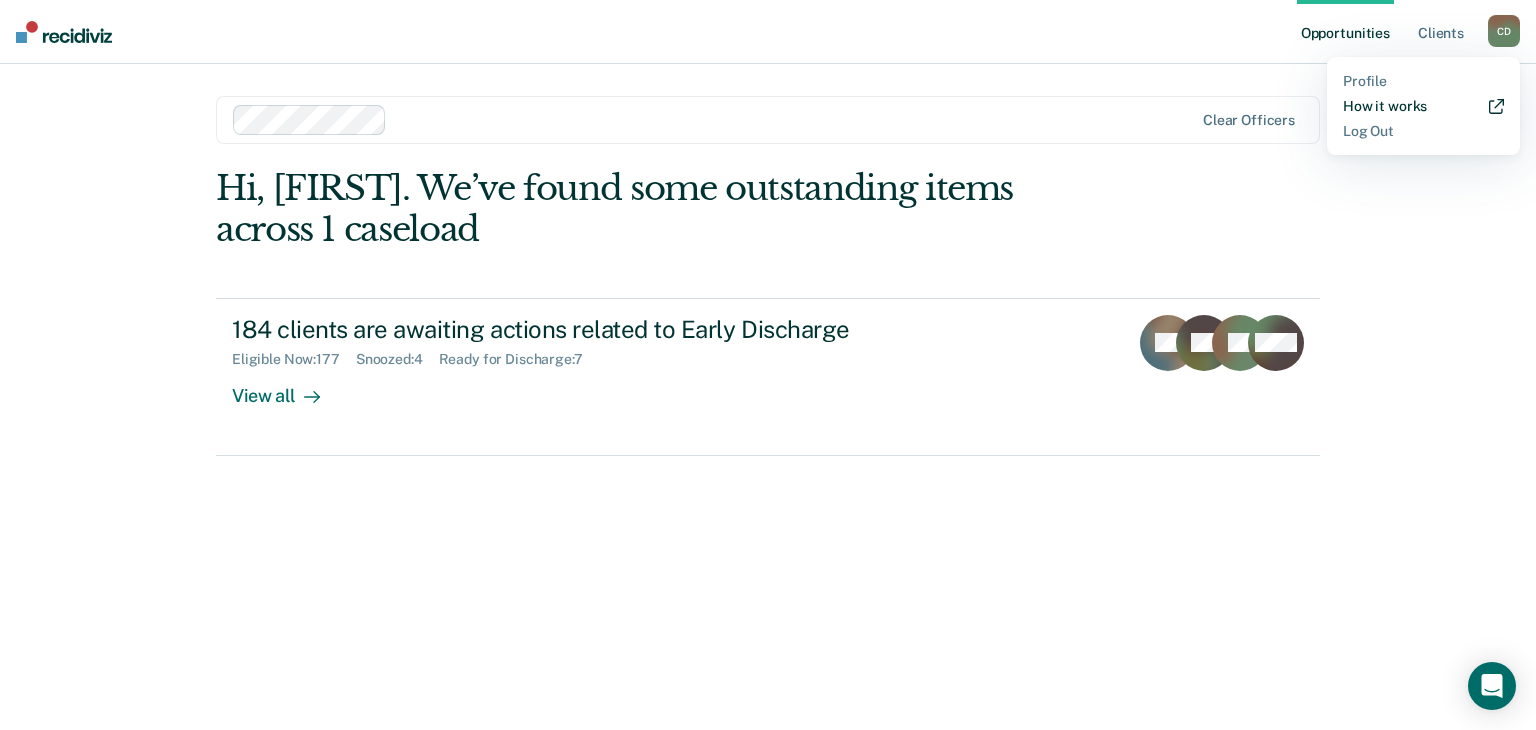 click on "How it works" at bounding box center [1423, 106] 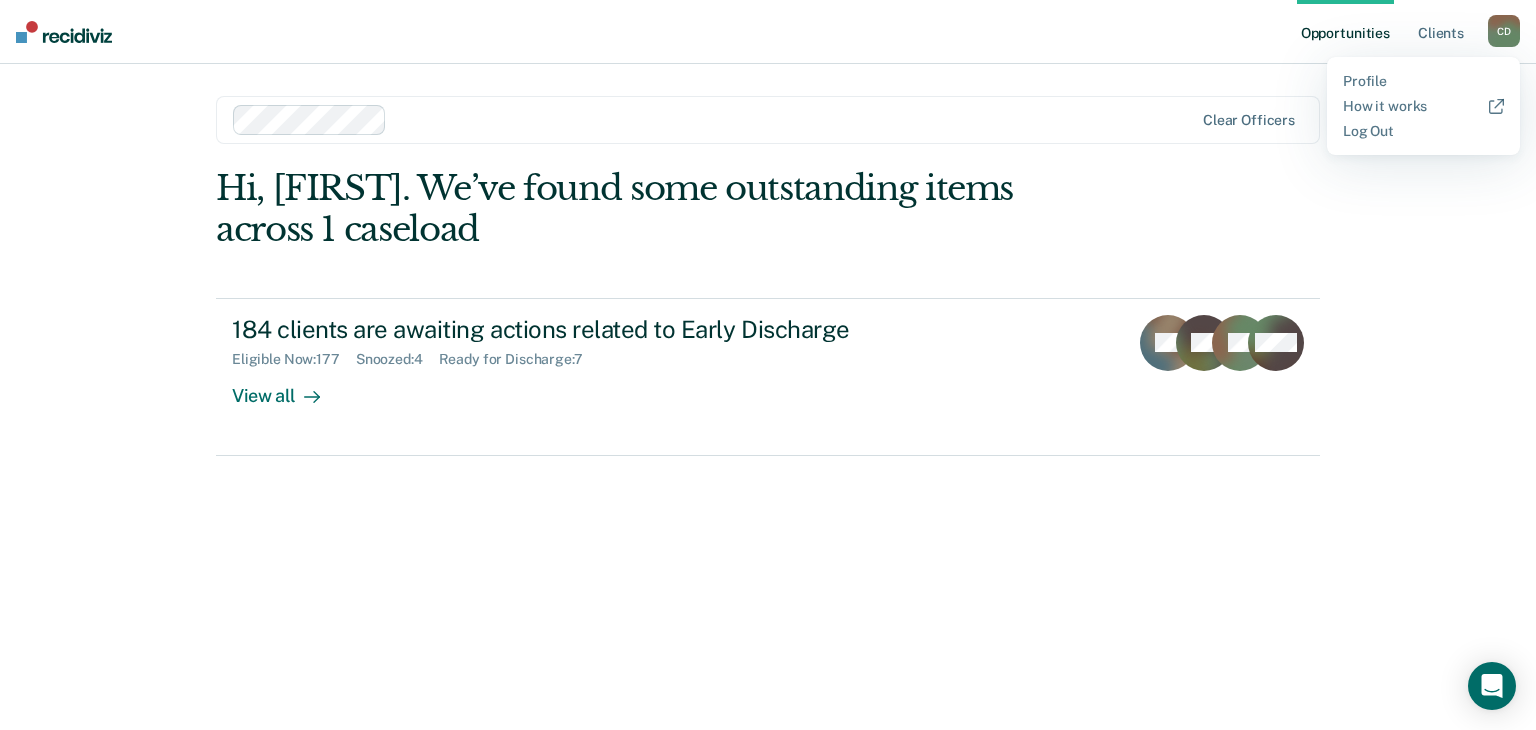 click on "Hi, [FIRST]. We’ve found some outstanding items across 1 caseload 184 clients are awaiting actions related to Early Discharge Eligible Now : 177 Snoozed : 4 Ready for Discharge : 7 View all AD KP LB + 181" at bounding box center (768, 312) 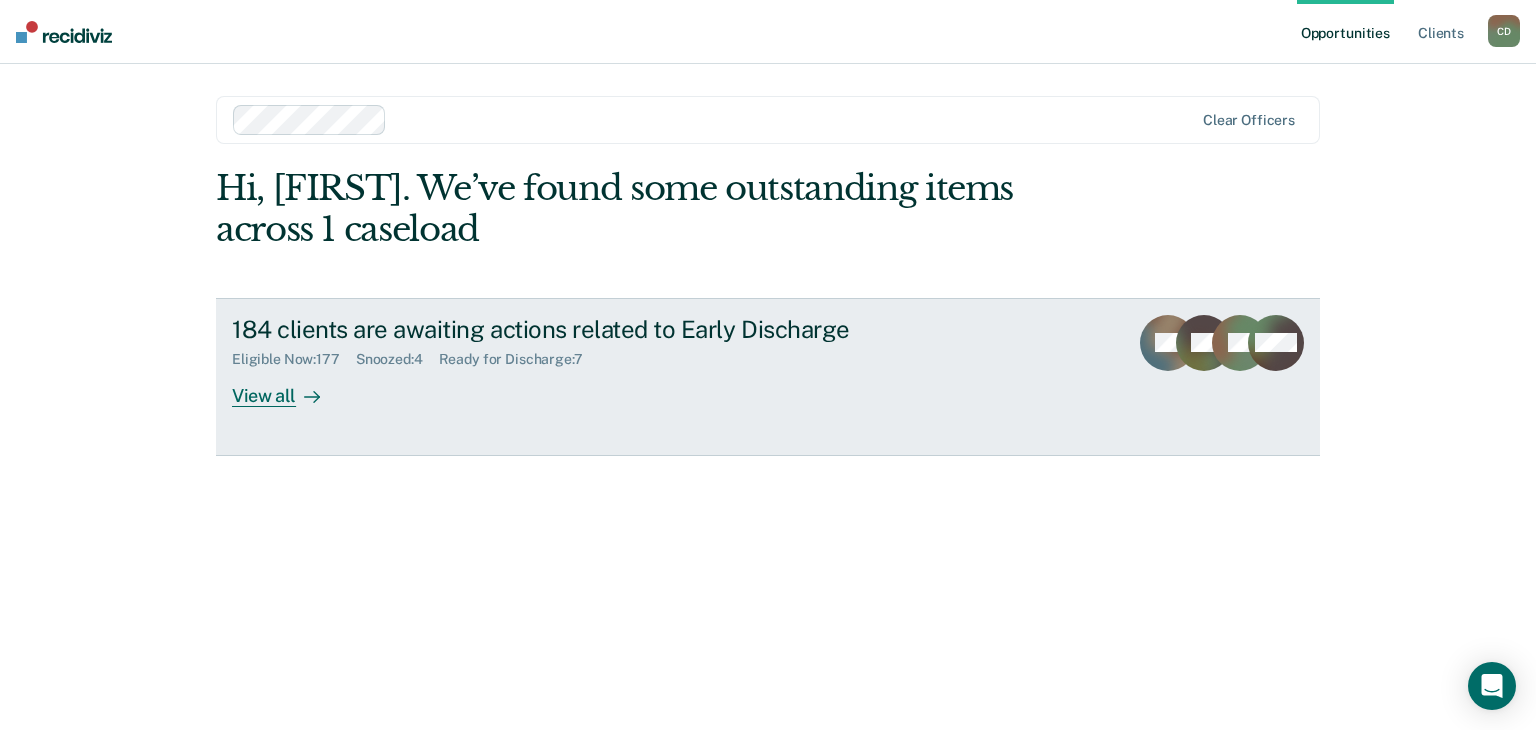 click on "View all" at bounding box center [288, 387] 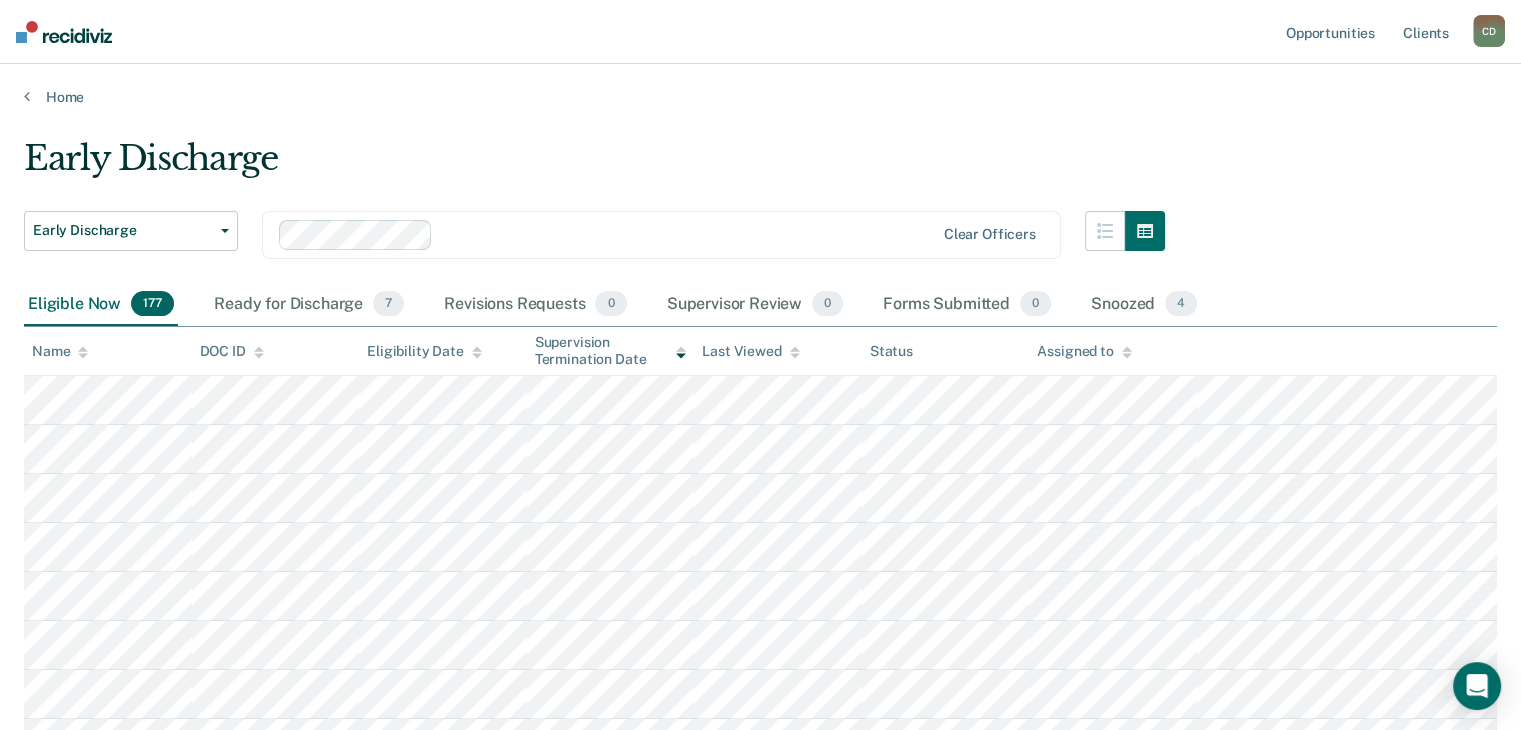 click on "Eligibility Date" at bounding box center (424, 351) 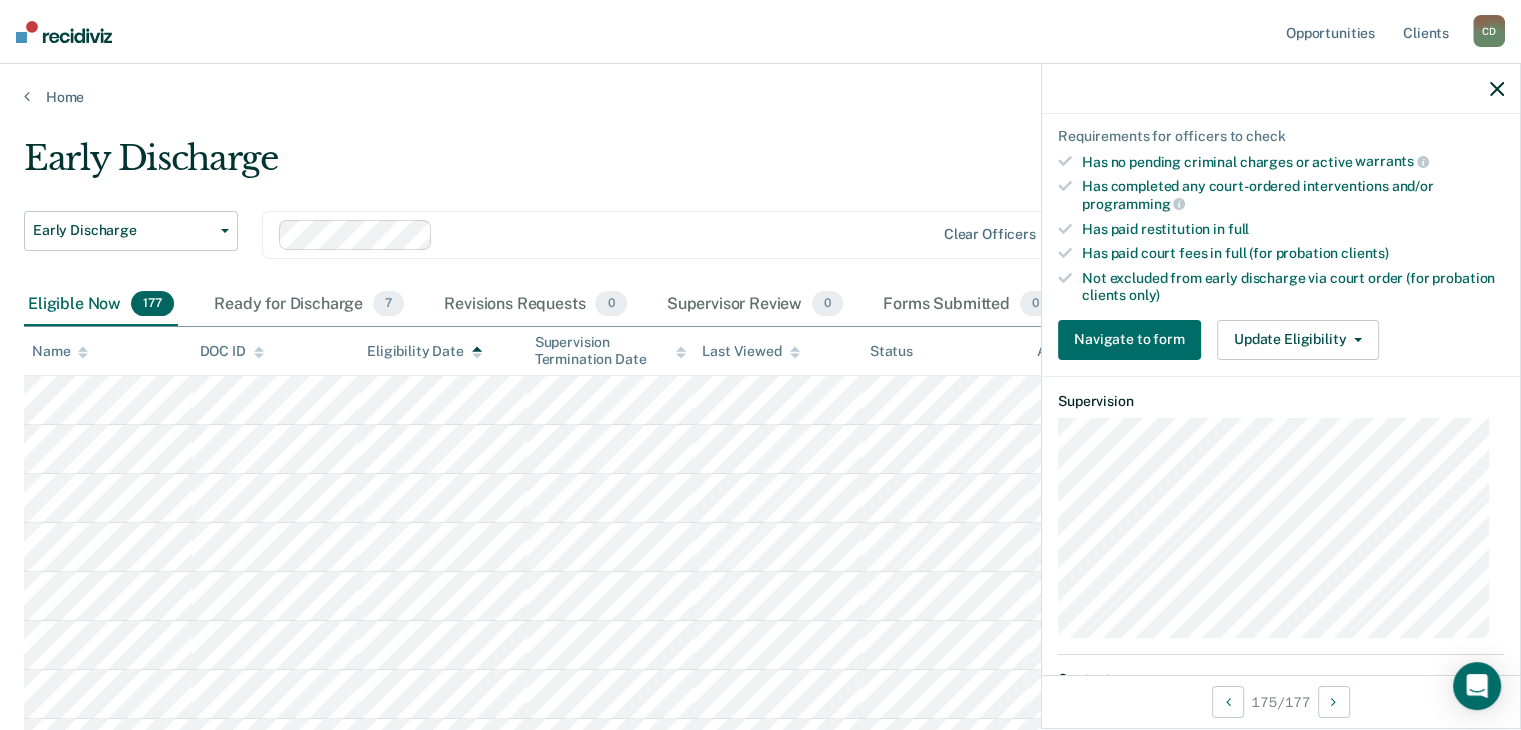 scroll, scrollTop: 500, scrollLeft: 0, axis: vertical 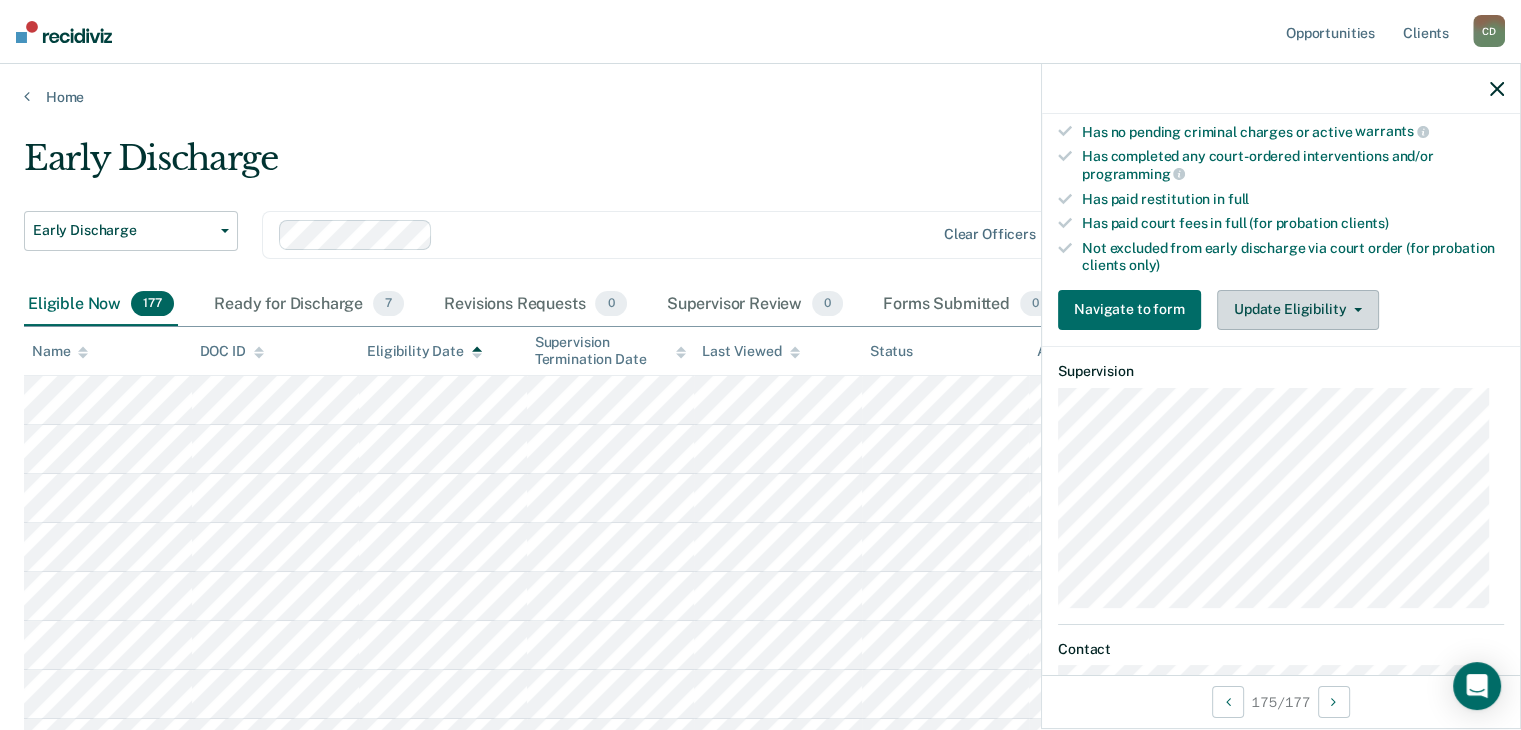 click on "Update Eligibility" at bounding box center [1298, 310] 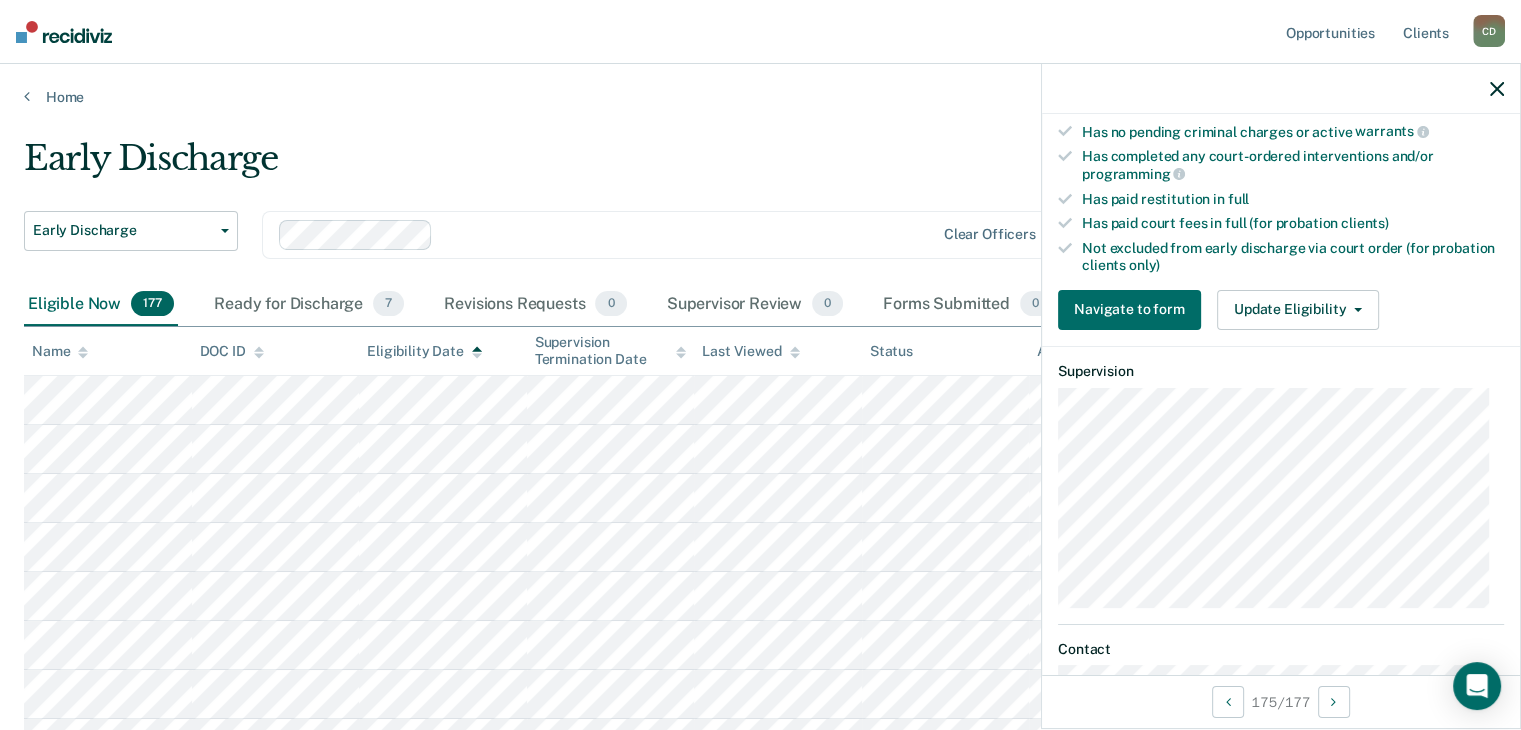 click on "Early Discharge Early Discharge Early Discharge Clear officers Eligible Now 177 Ready for Discharge 7 Revisions Requests 0 Supervisor Review 0 Forms Submitted 0 Snoozed 4
To pick up a draggable item, press the space bar.
While dragging, use the arrow keys to move the item.
Press space again to drop the item in its new position, or press escape to cancel.
Name DOC ID Eligibility Date Supervision Termination Date Last Viewed Status Assigned to Load more" at bounding box center [760, 1081] 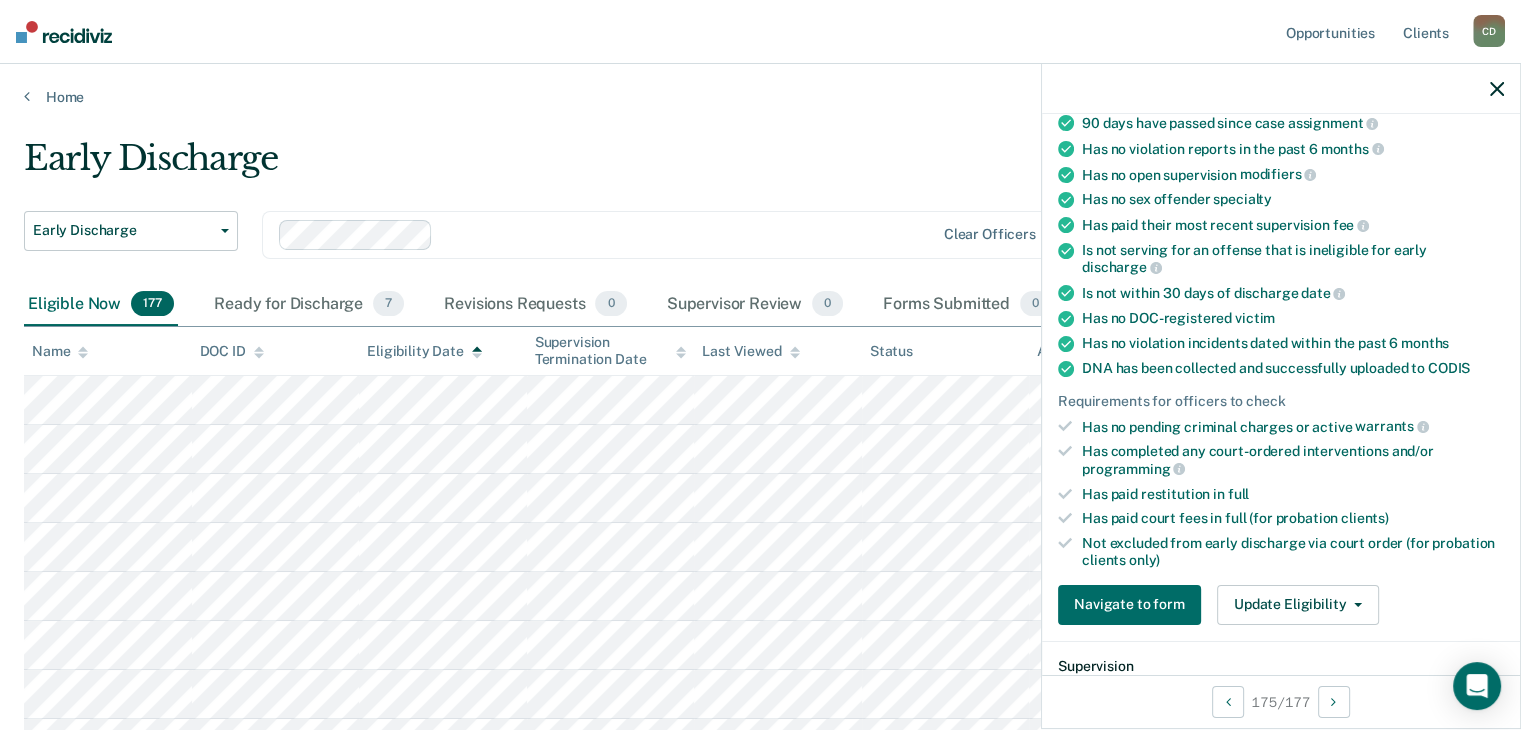 scroll, scrollTop: 249, scrollLeft: 0, axis: vertical 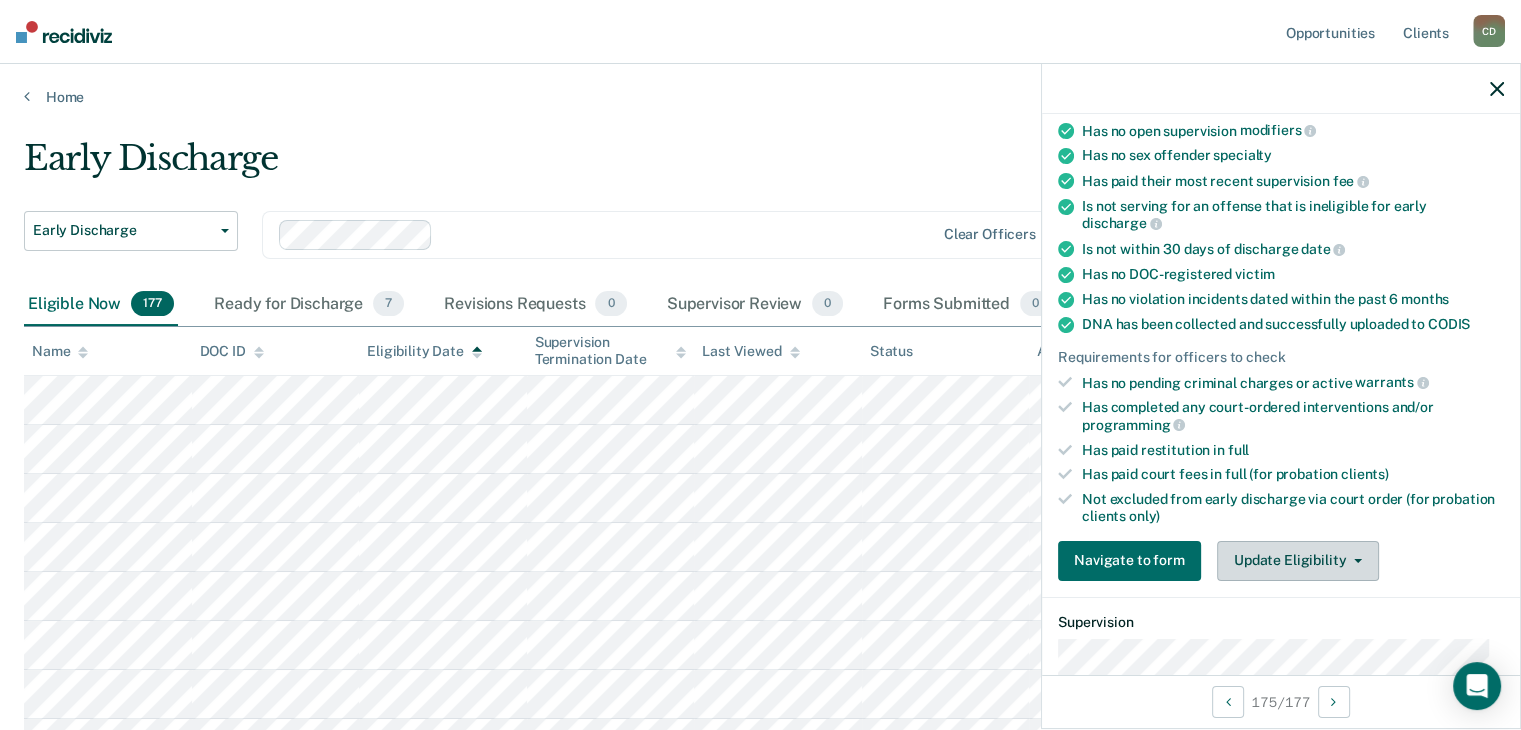 click on "Update Eligibility" at bounding box center (1298, 561) 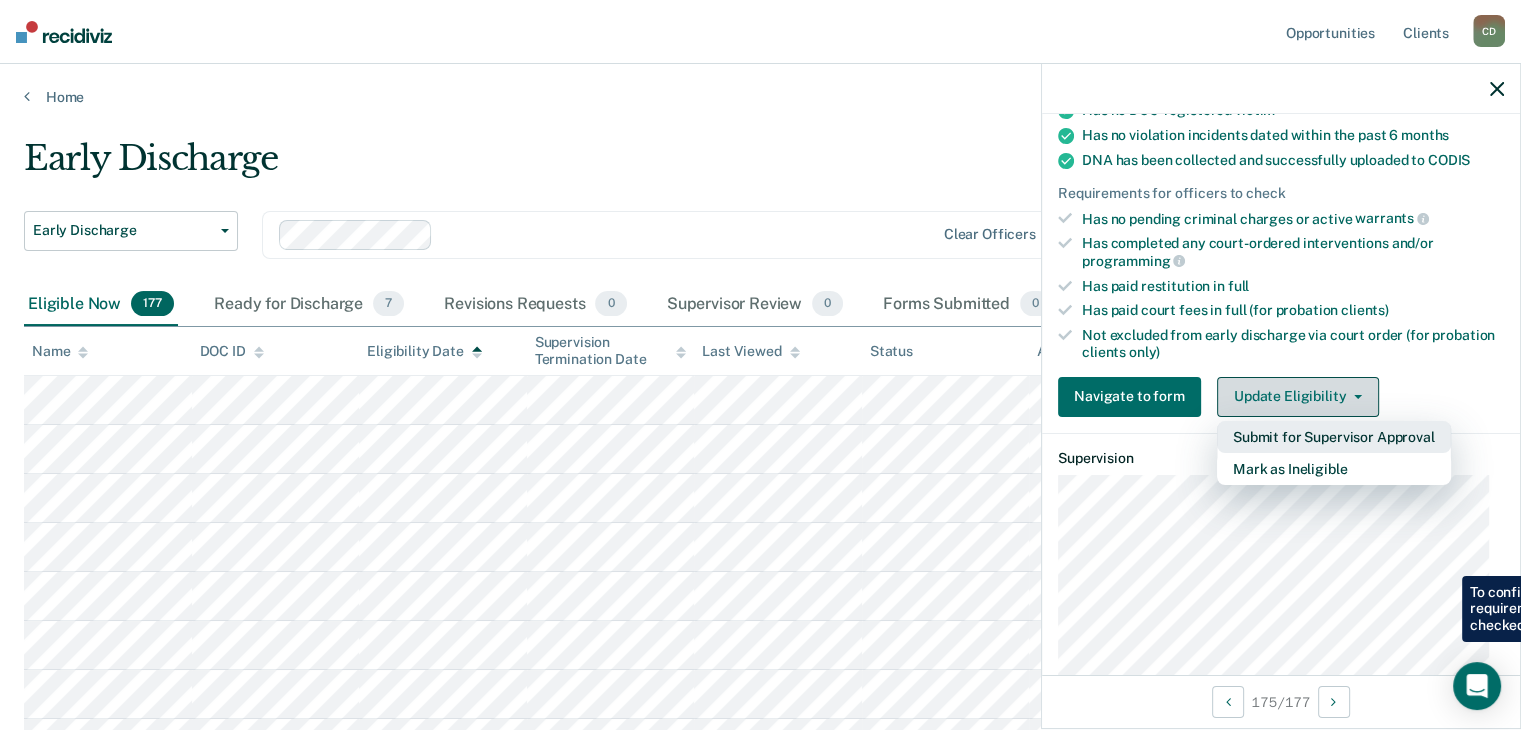 scroll, scrollTop: 449, scrollLeft: 0, axis: vertical 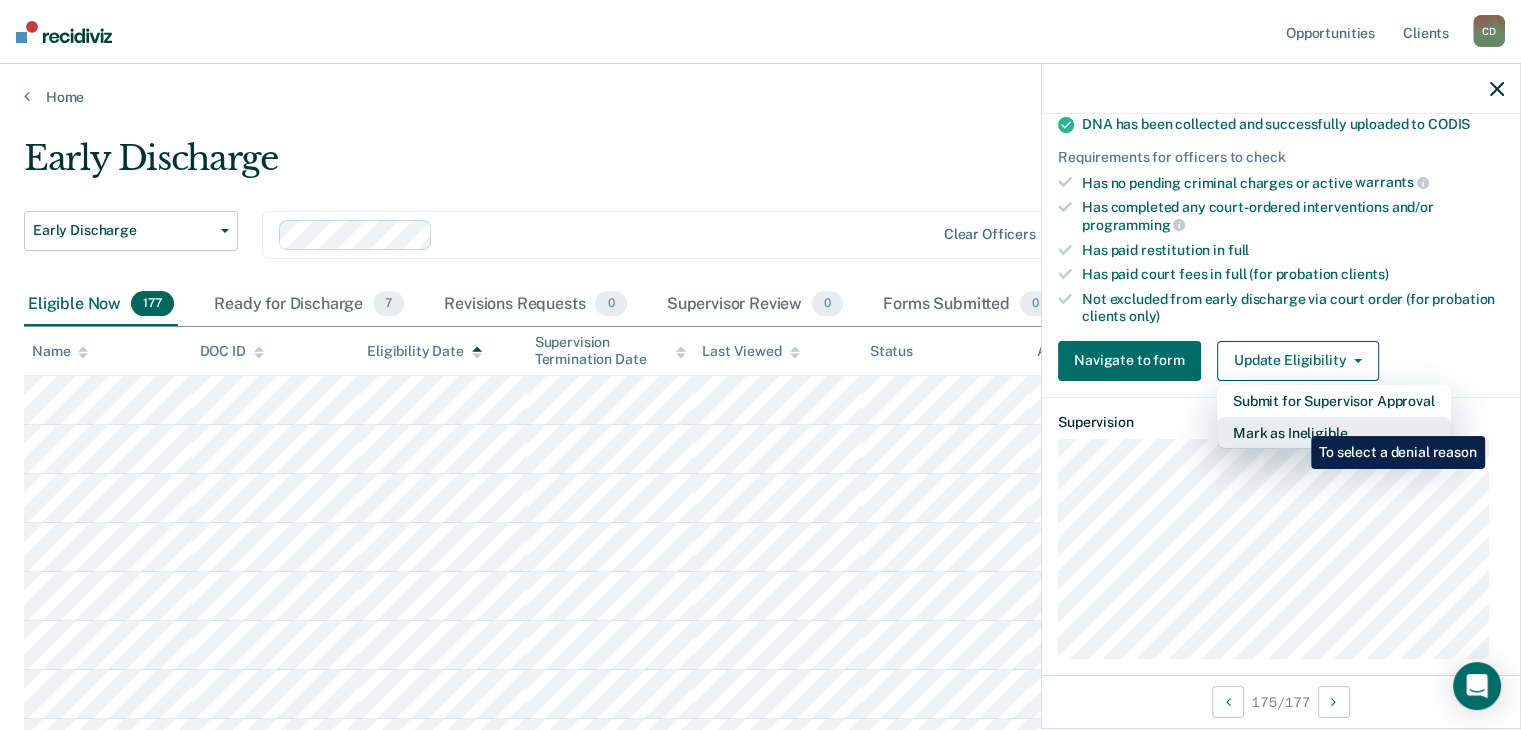 click on "Mark as Ineligible" at bounding box center [1334, 433] 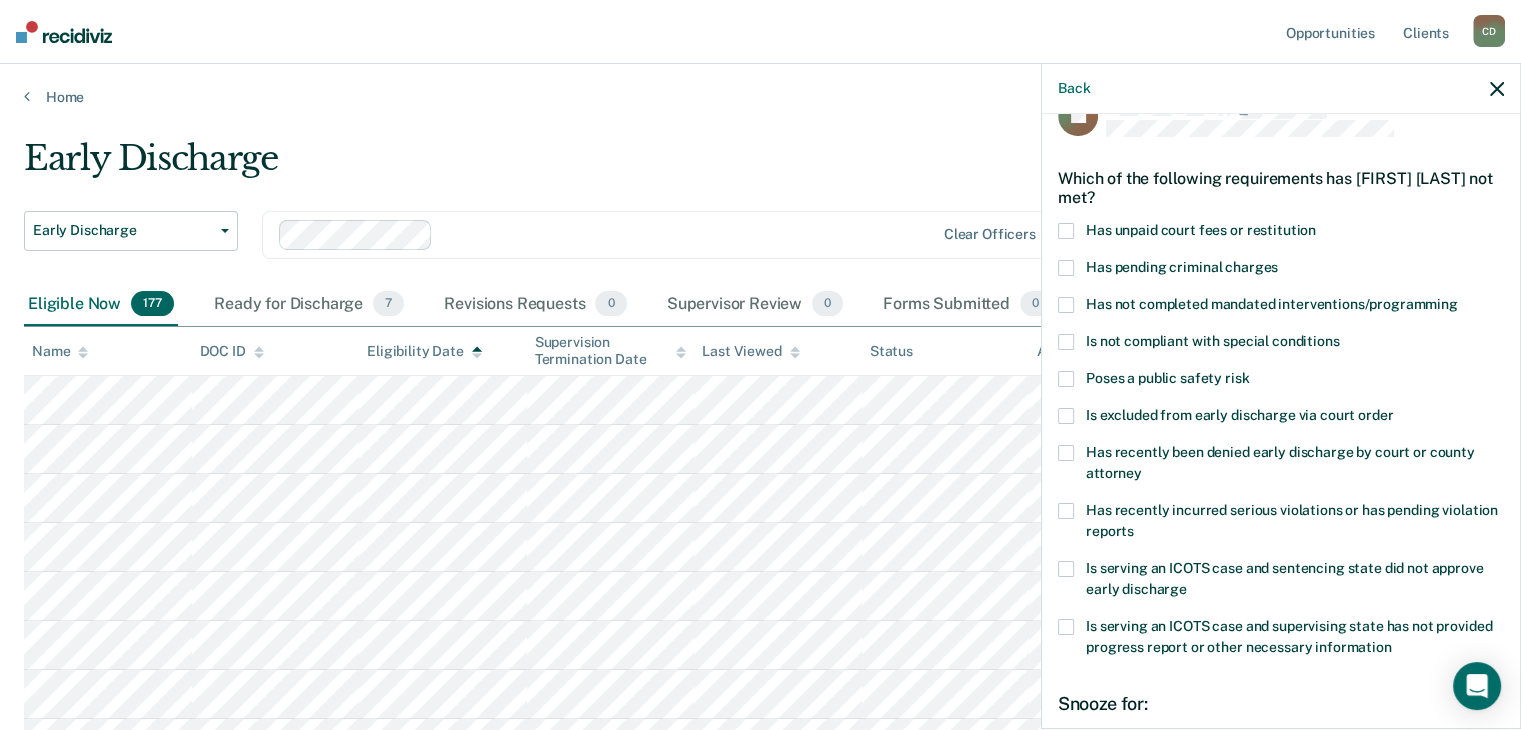 scroll, scrollTop: 0, scrollLeft: 0, axis: both 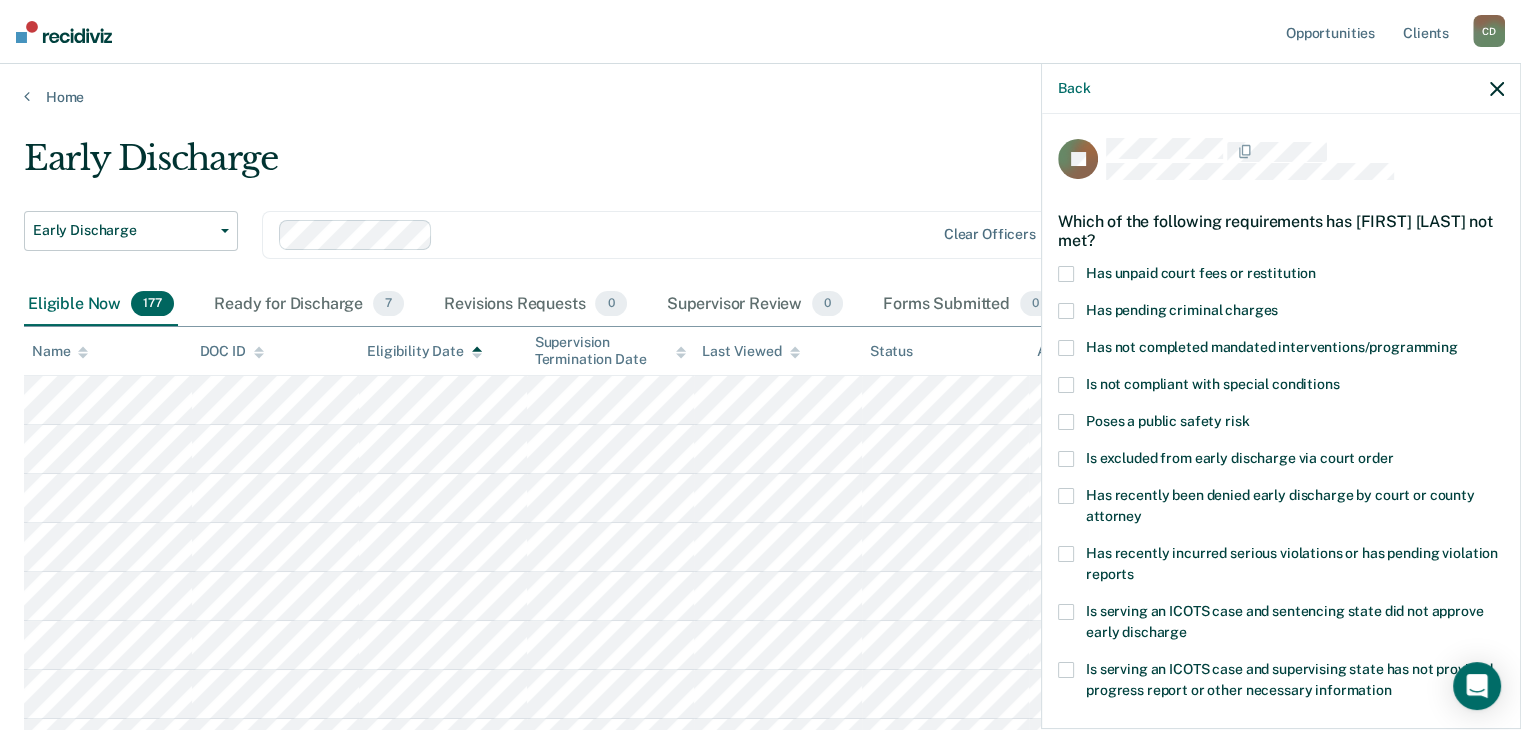 click at bounding box center [1066, 348] 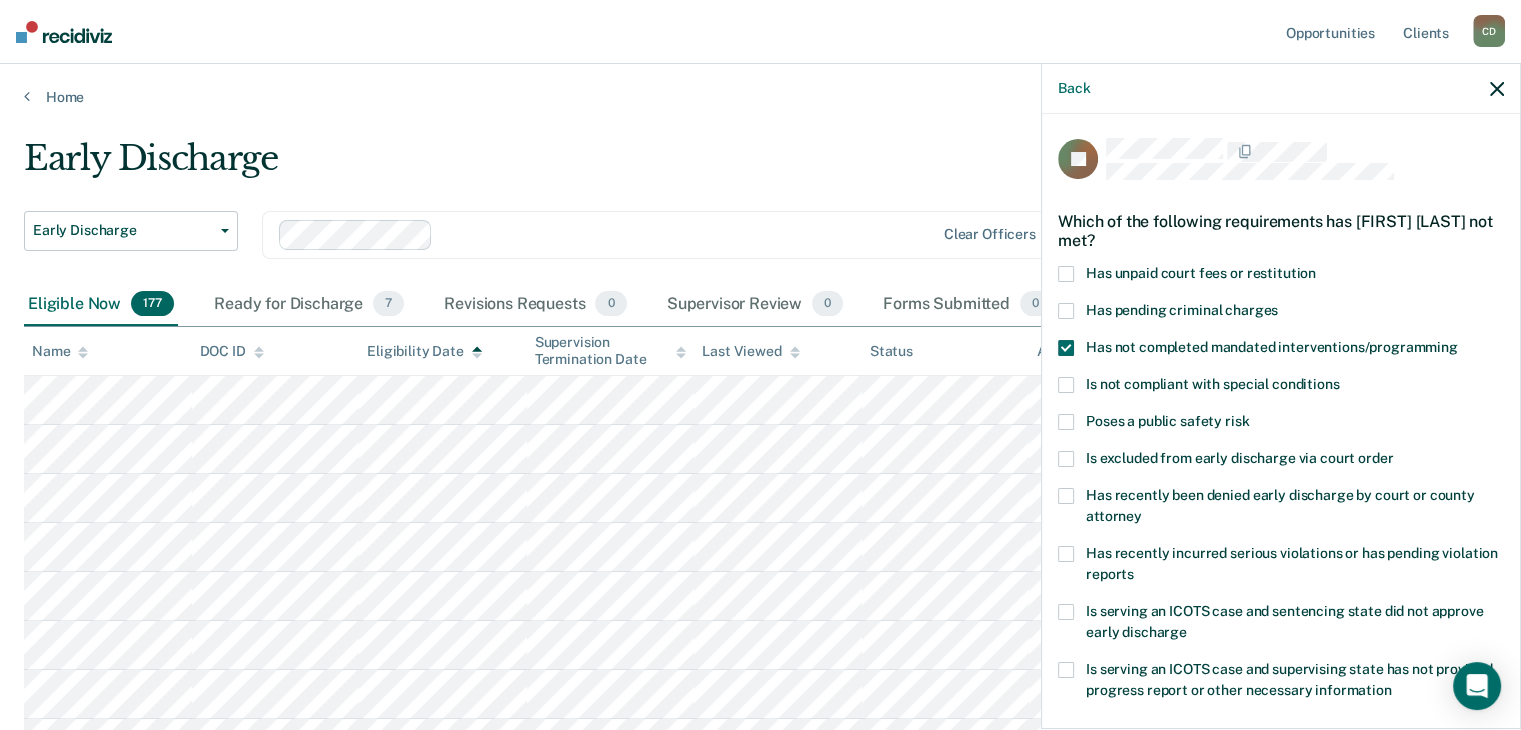 scroll, scrollTop: 100, scrollLeft: 0, axis: vertical 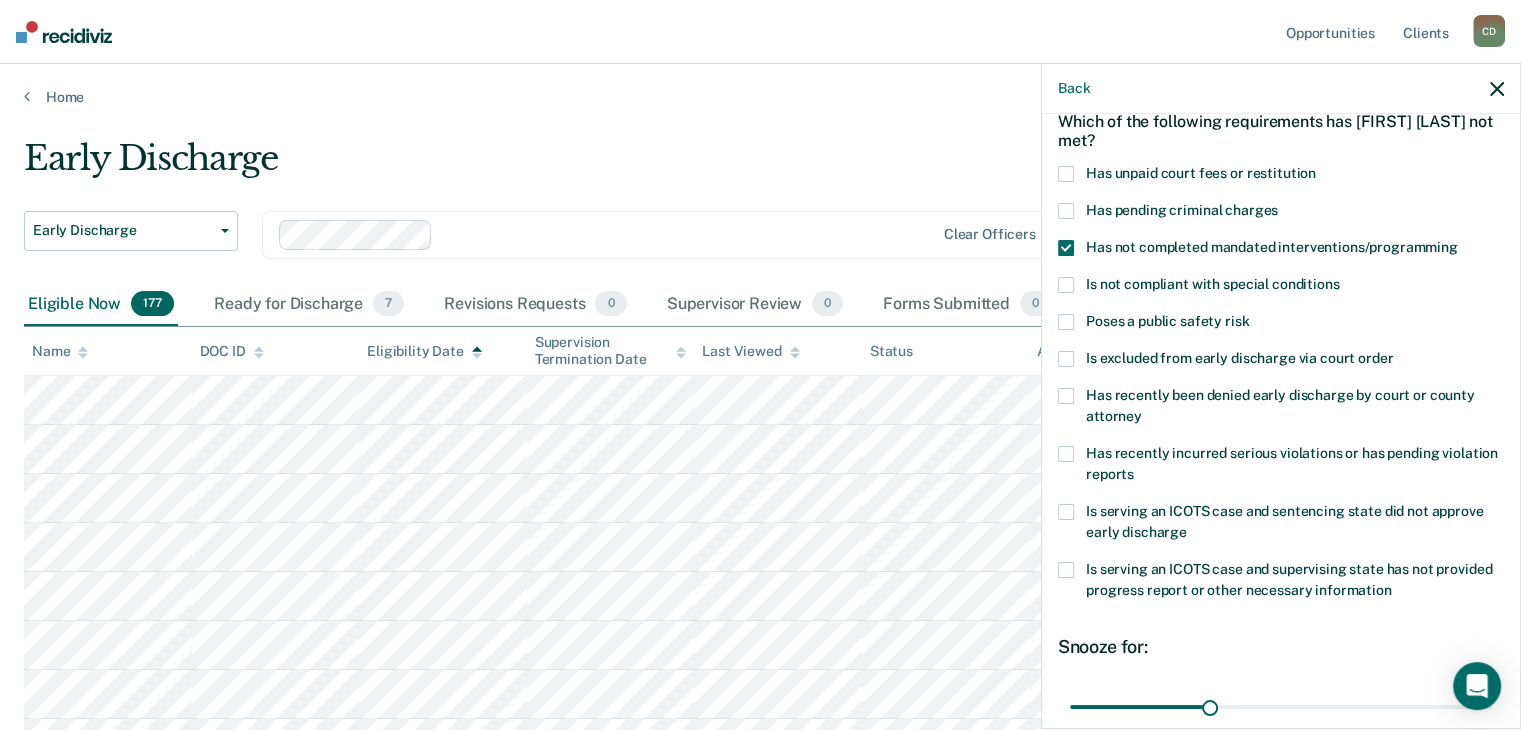 click at bounding box center (1066, 454) 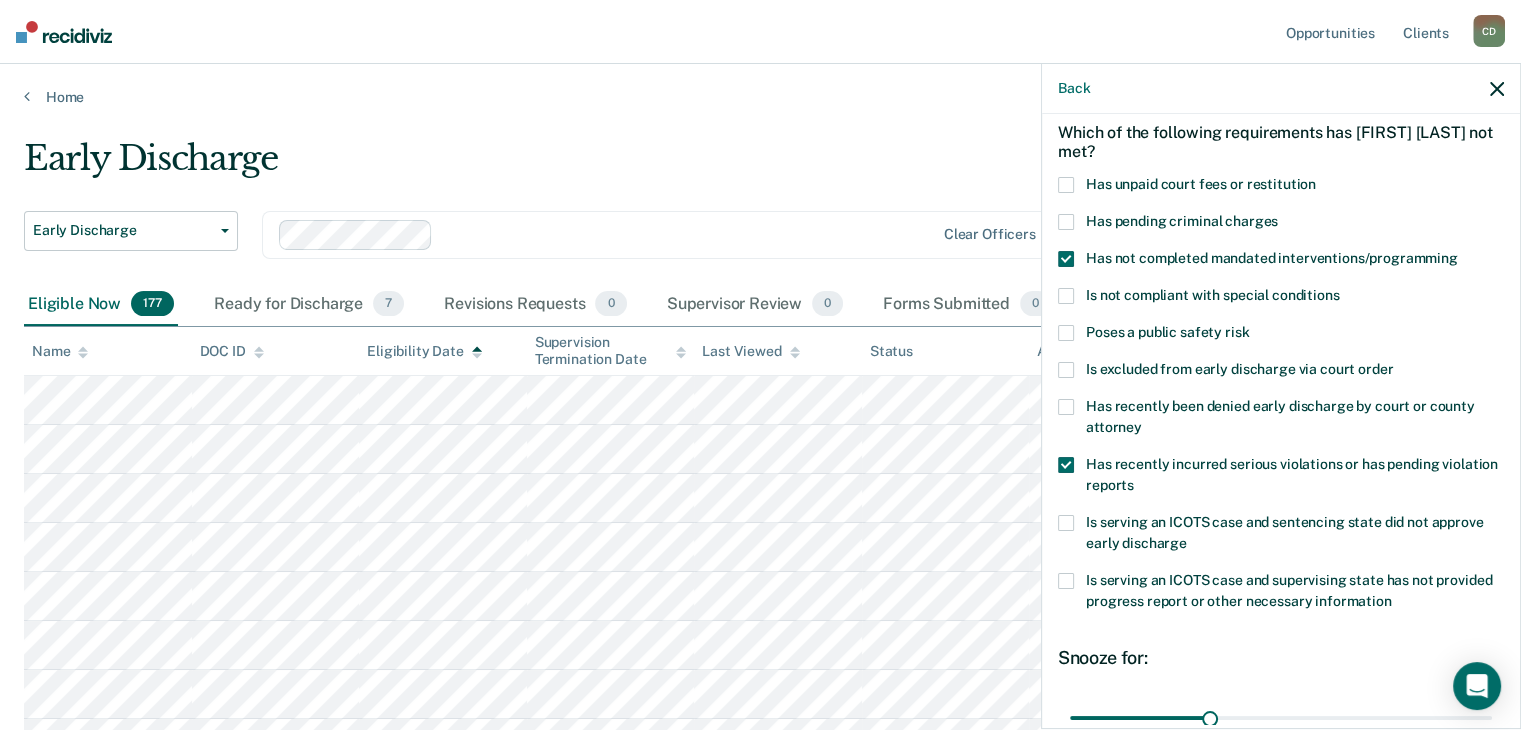 scroll, scrollTop: 289, scrollLeft: 0, axis: vertical 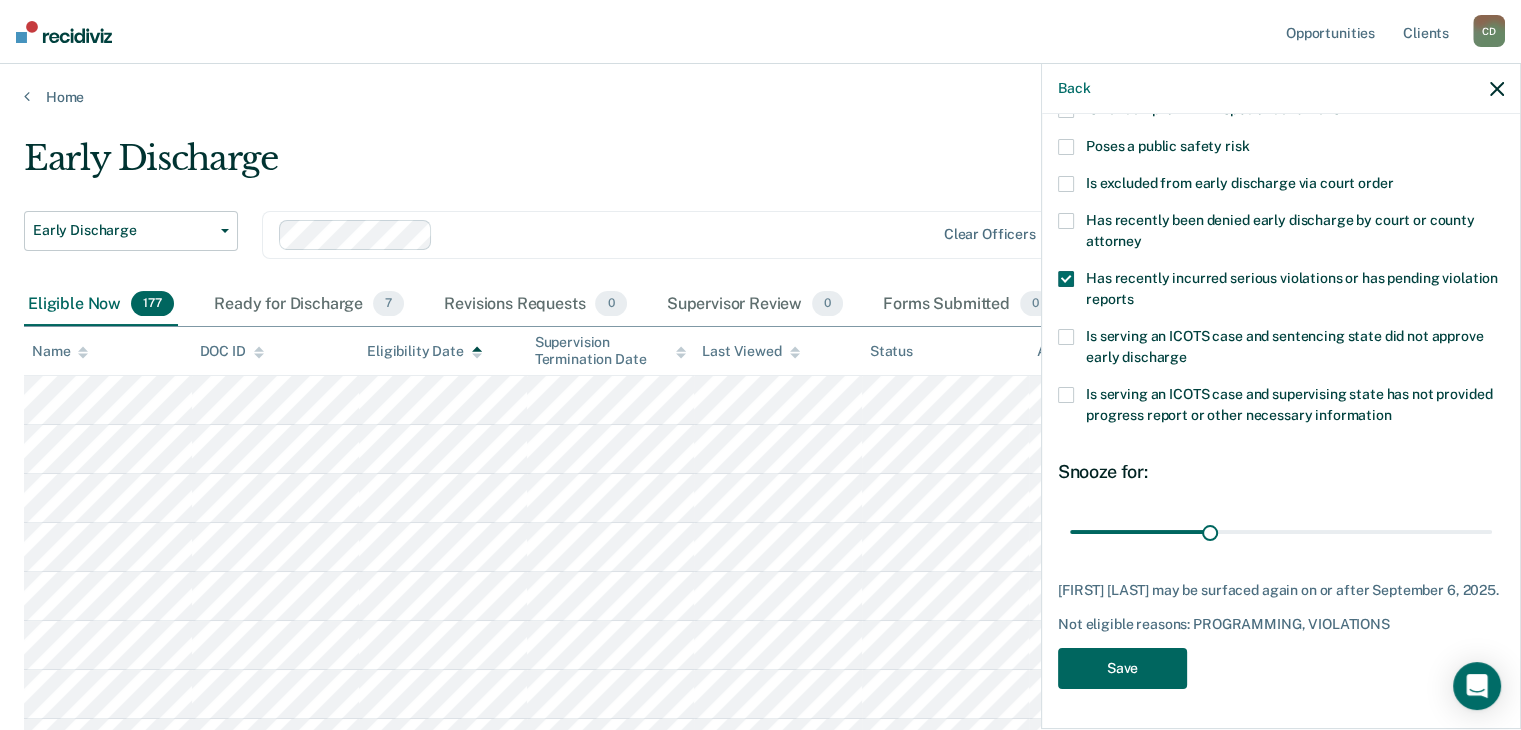 click on "Save" at bounding box center [1122, 668] 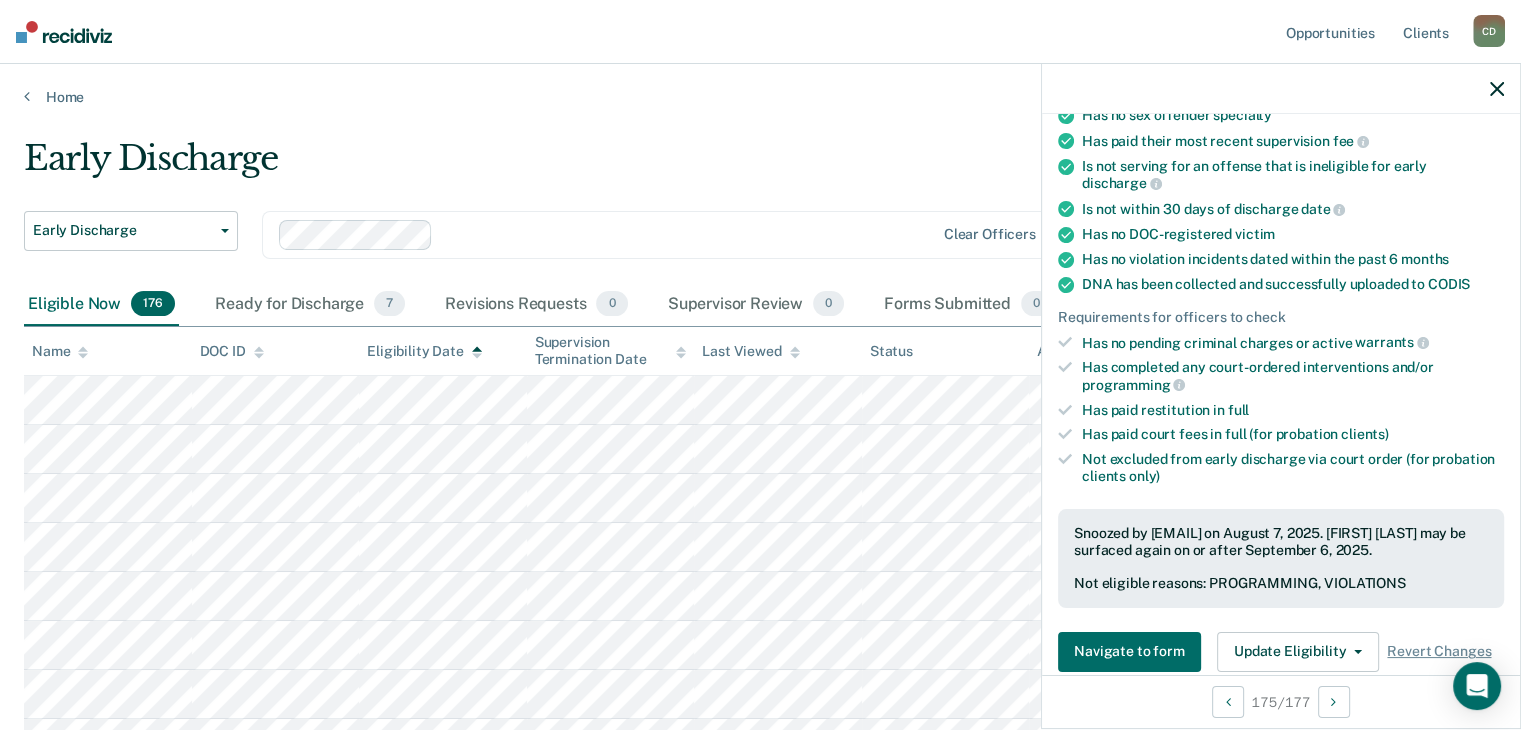 click 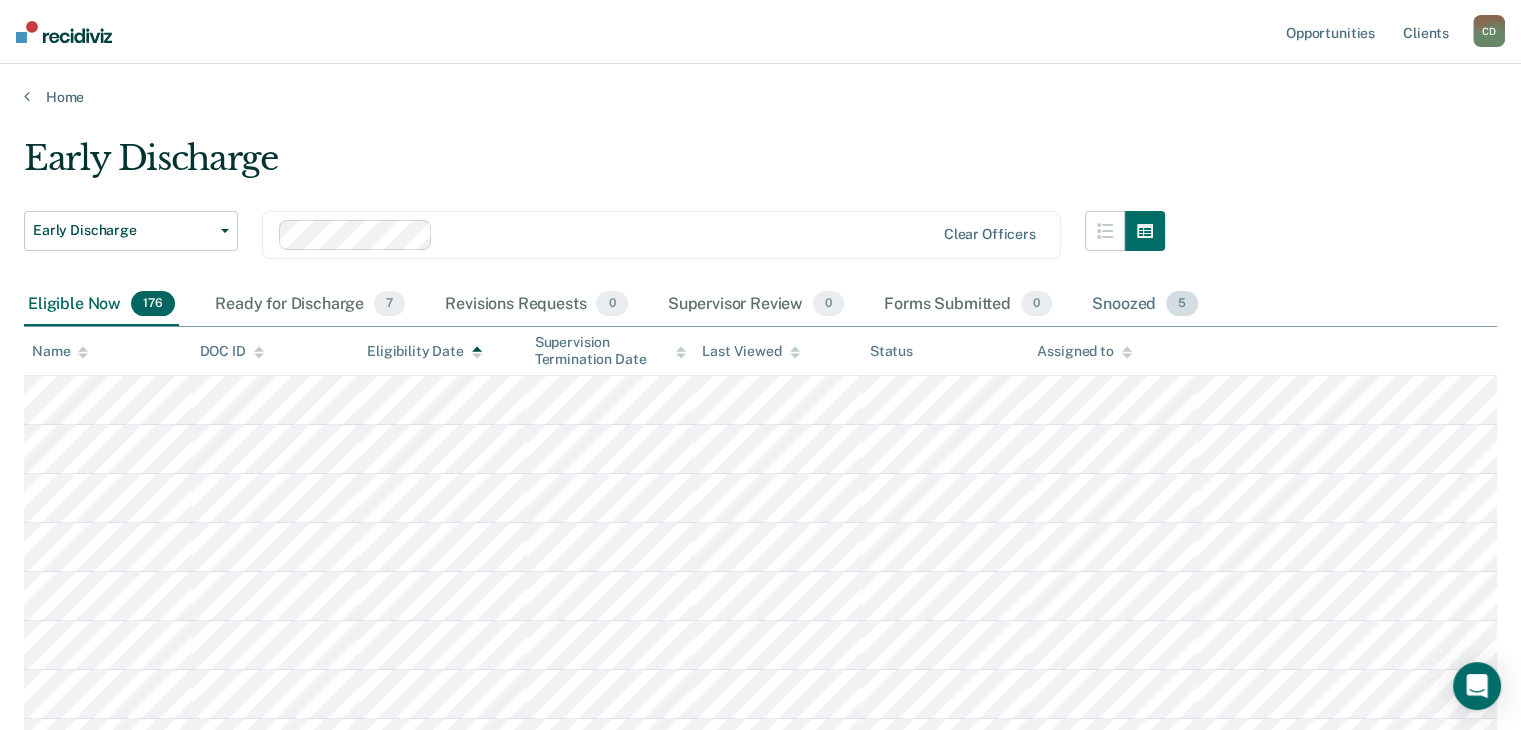 click on "Snoozed 5" at bounding box center (1145, 305) 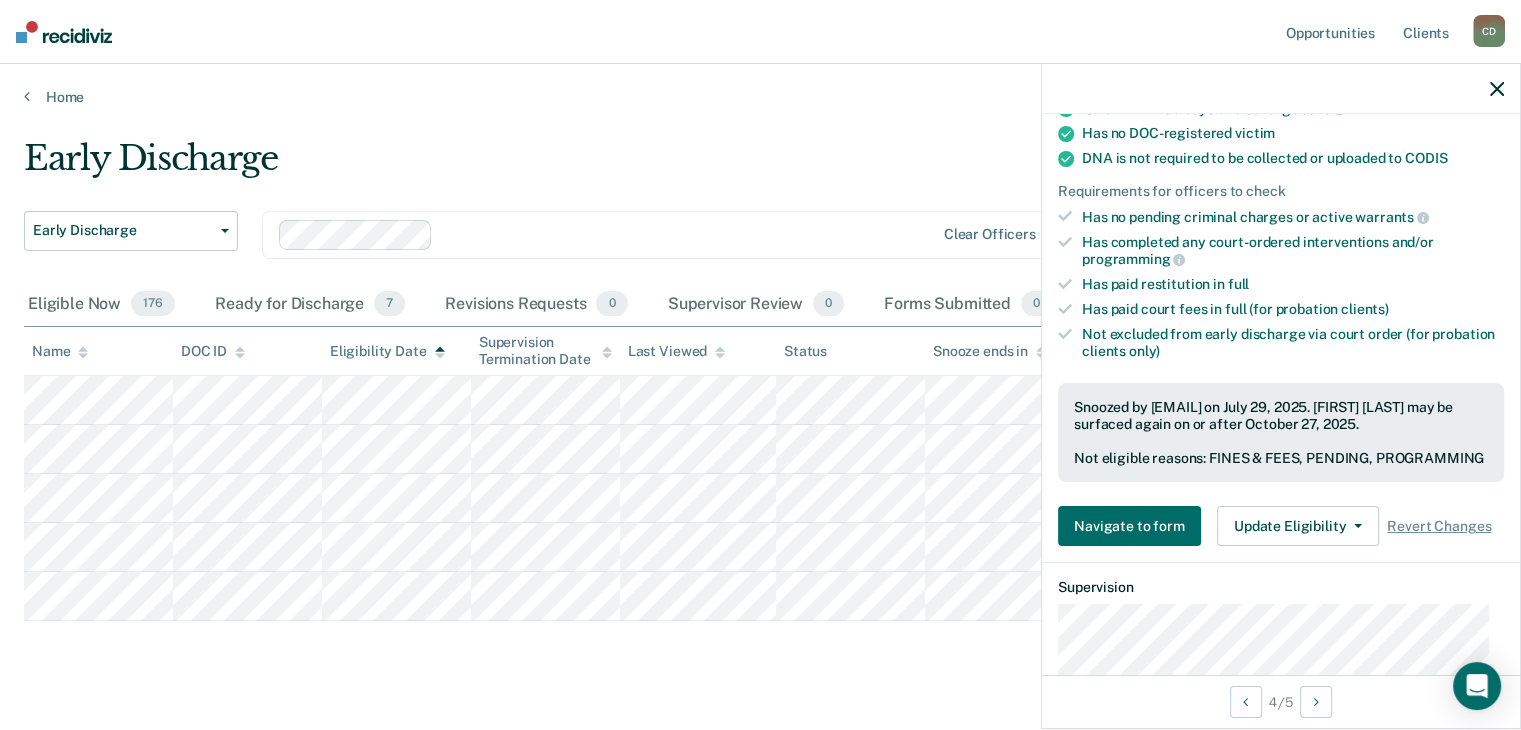 scroll, scrollTop: 500, scrollLeft: 0, axis: vertical 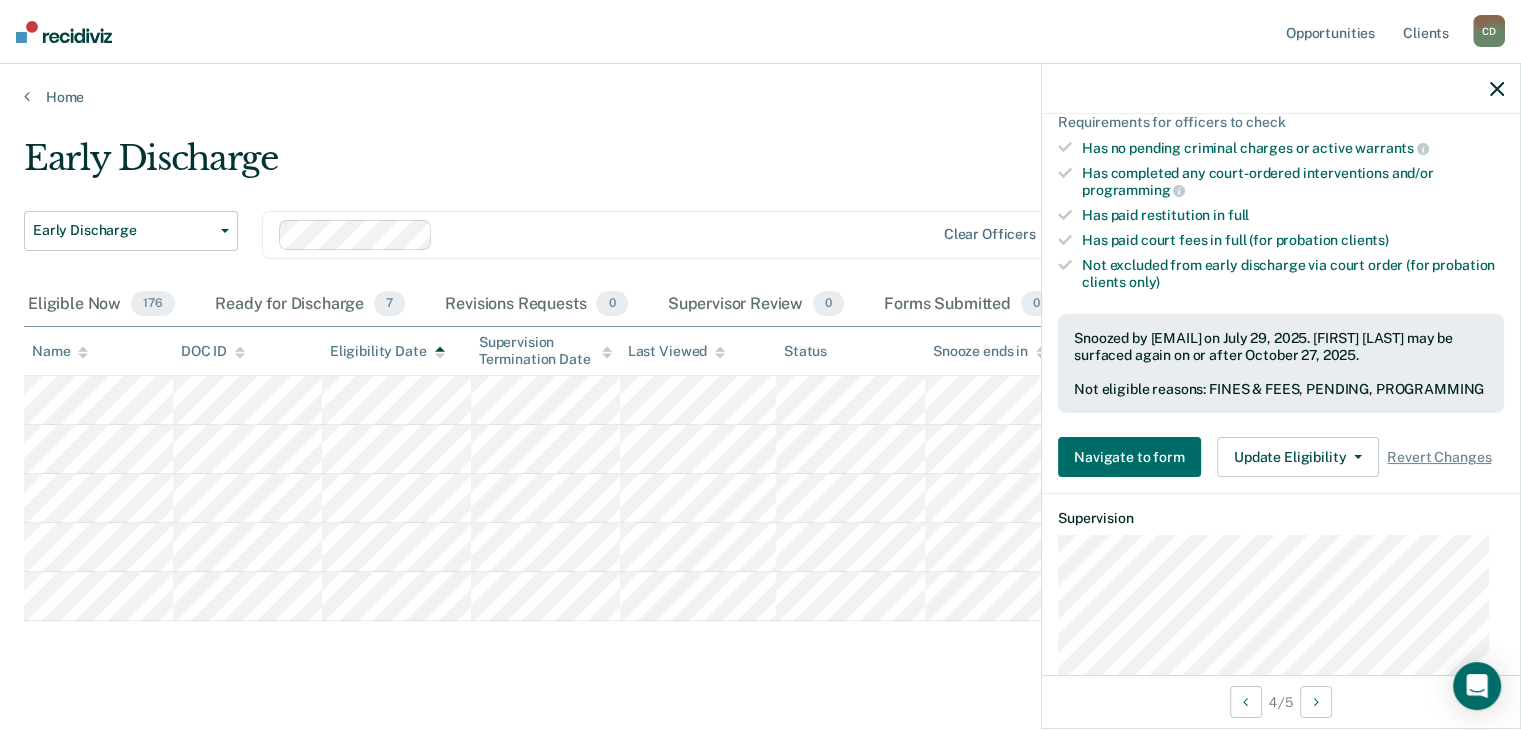click 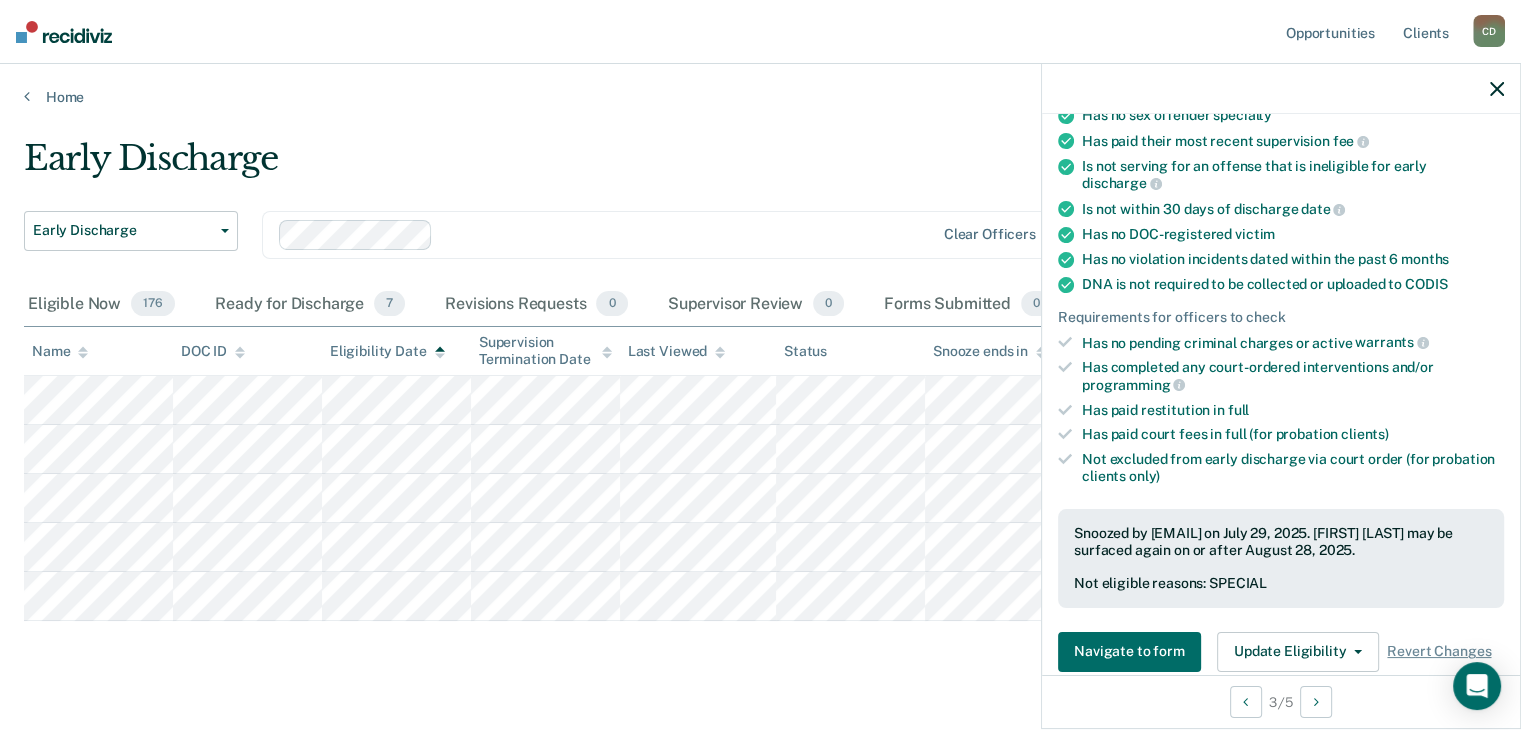 scroll, scrollTop: 400, scrollLeft: 0, axis: vertical 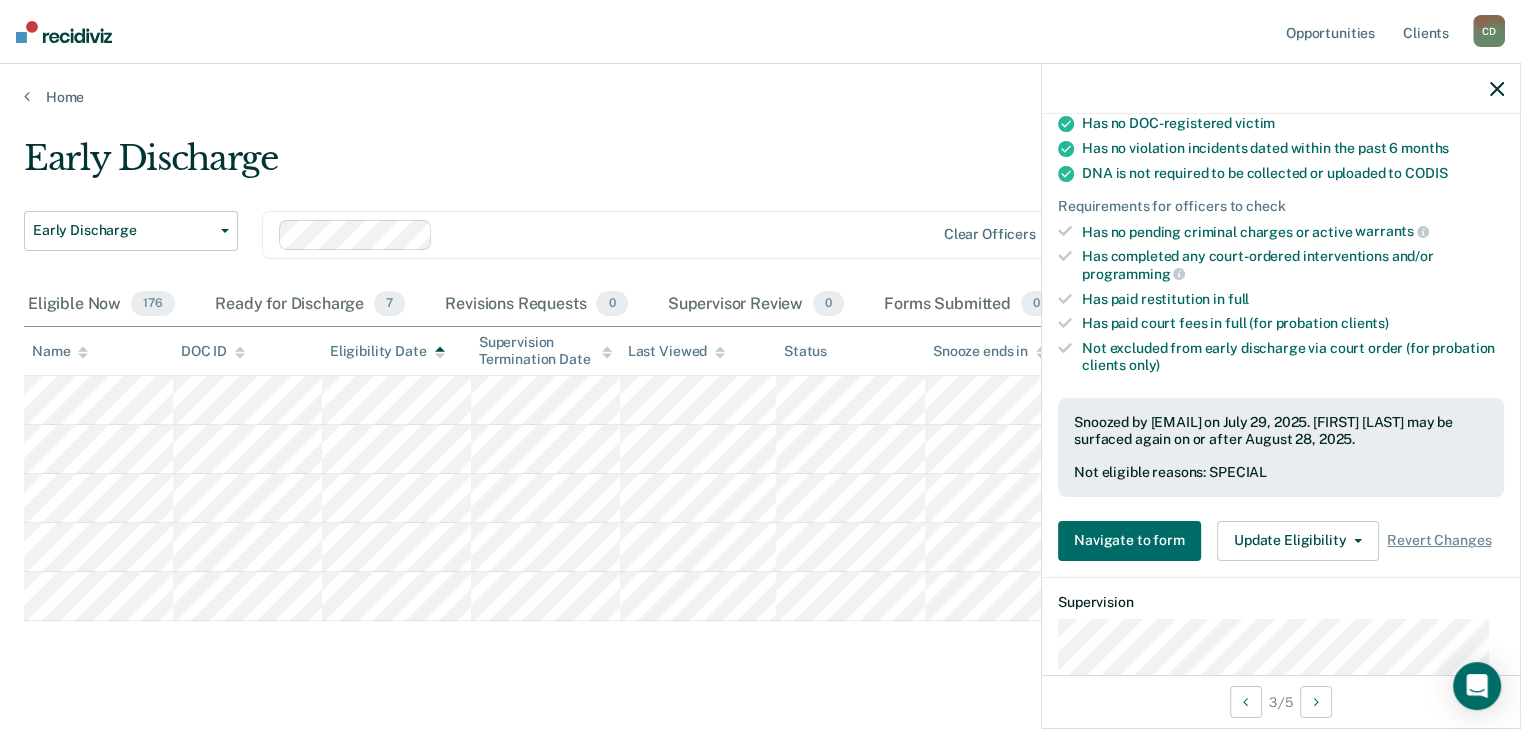 click 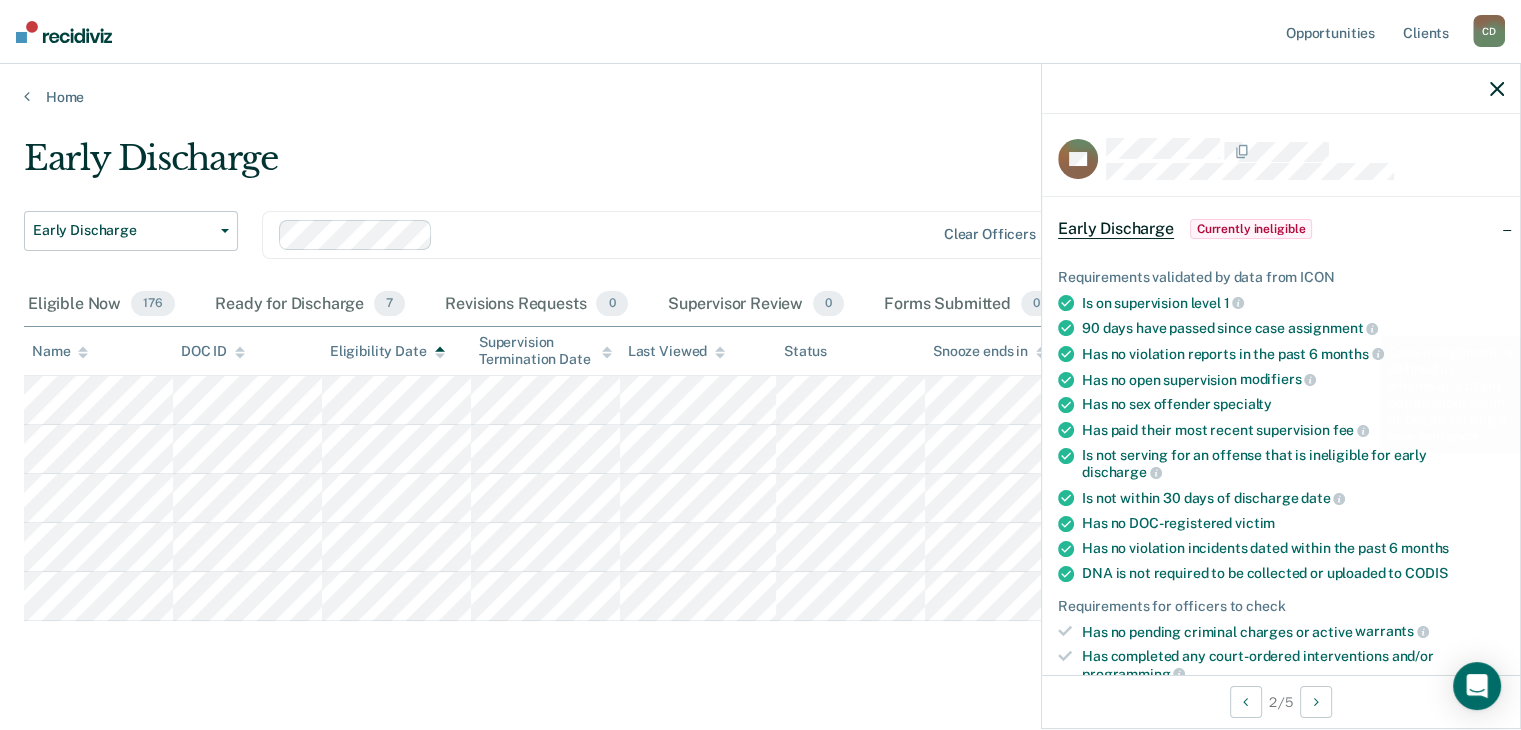 scroll, scrollTop: 400, scrollLeft: 0, axis: vertical 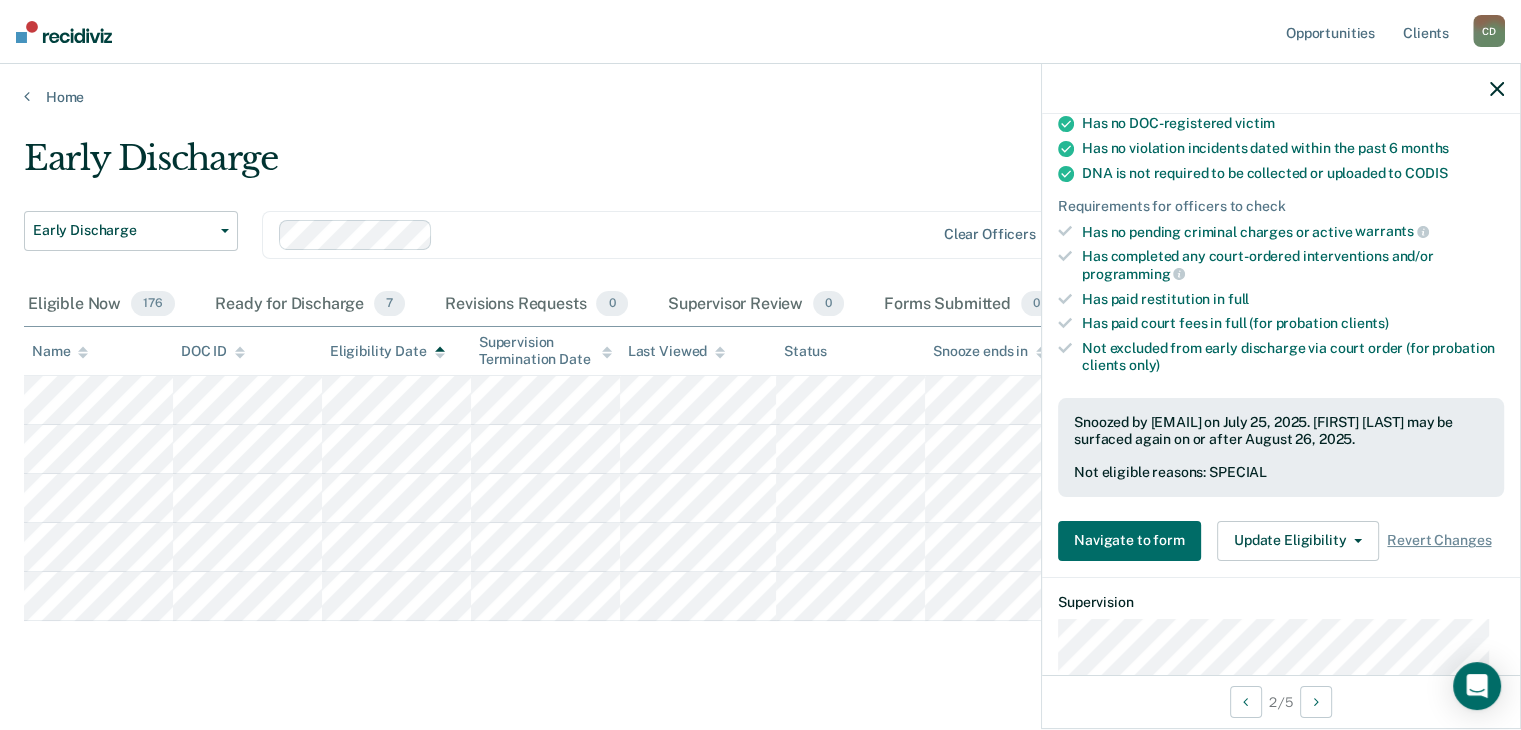 click 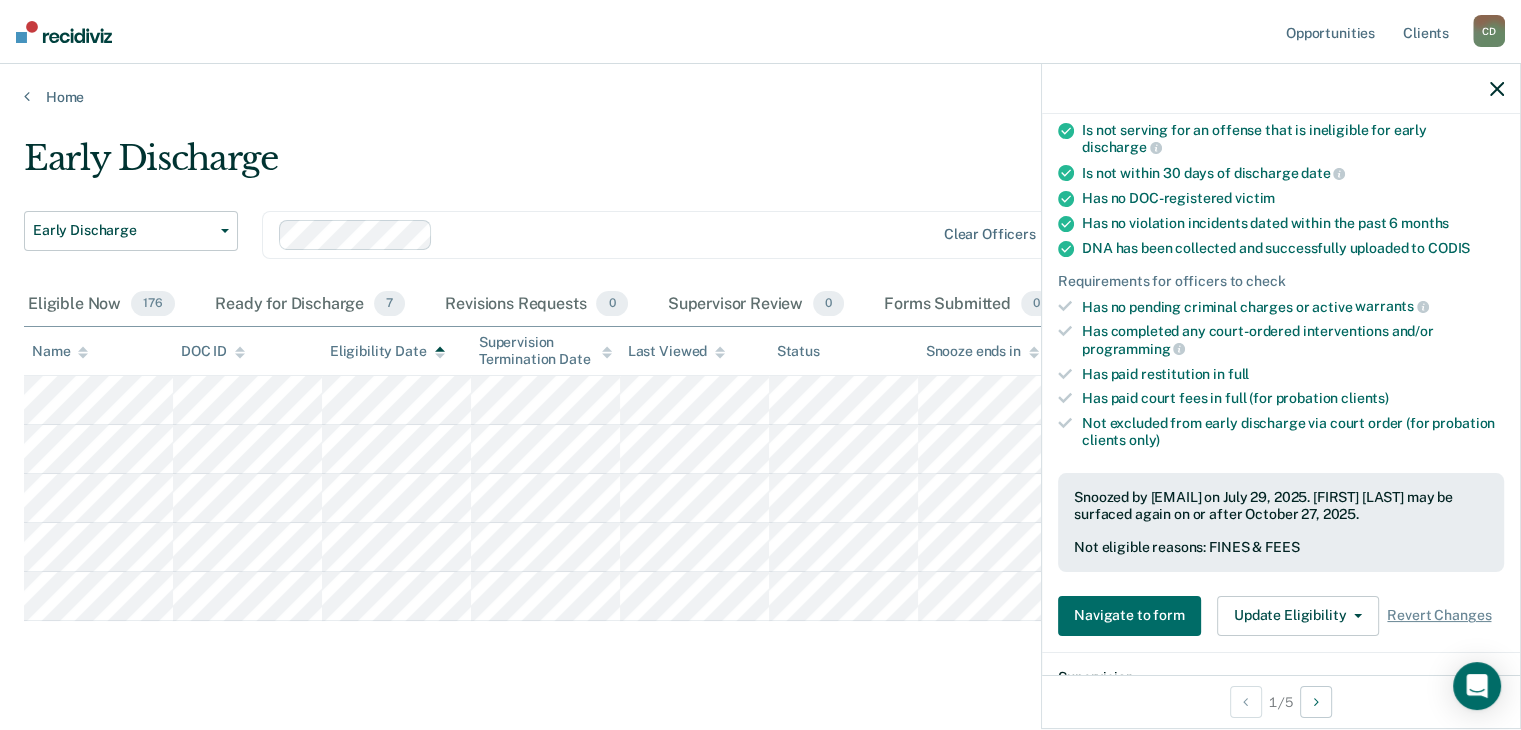 scroll, scrollTop: 400, scrollLeft: 0, axis: vertical 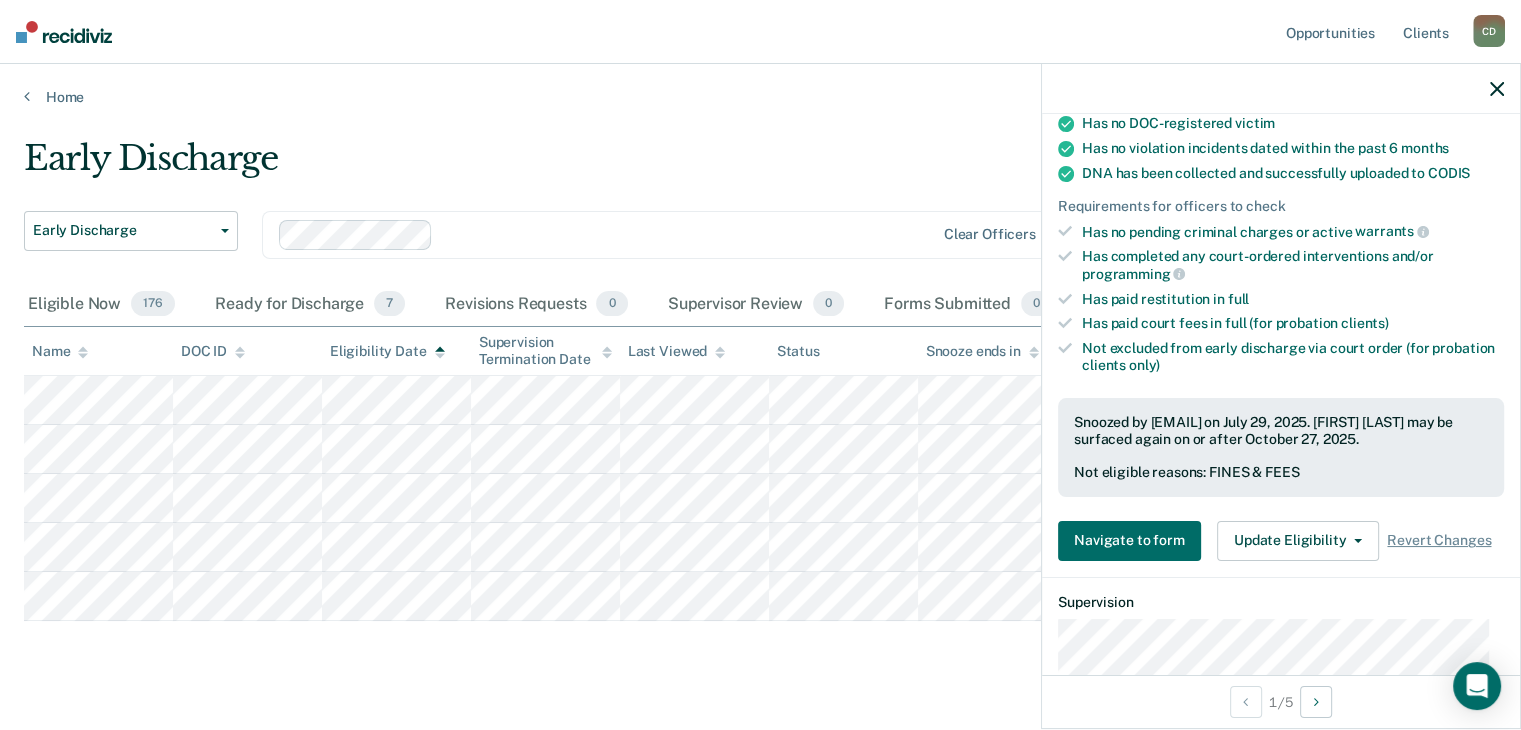 click 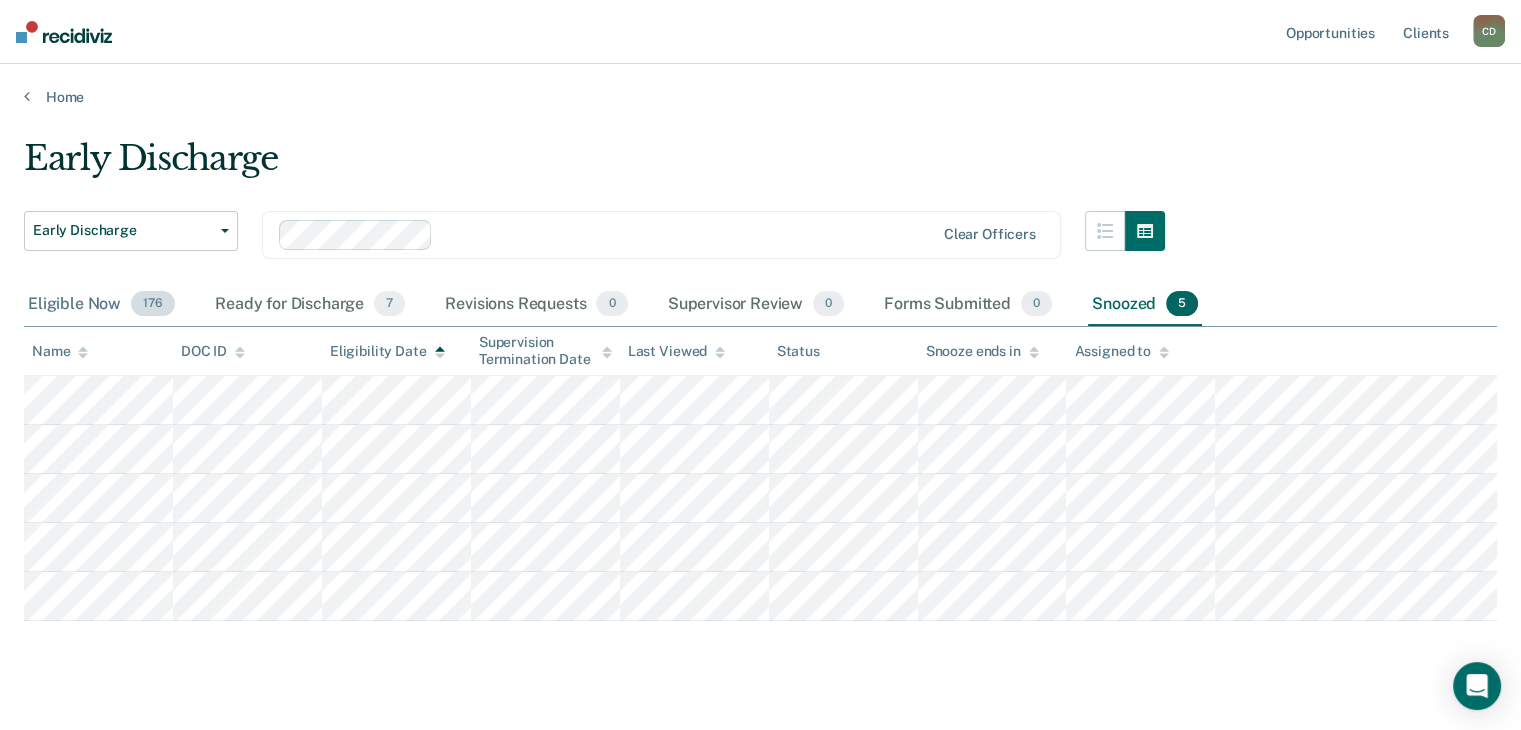 click on "Eligible Now 176" at bounding box center [101, 305] 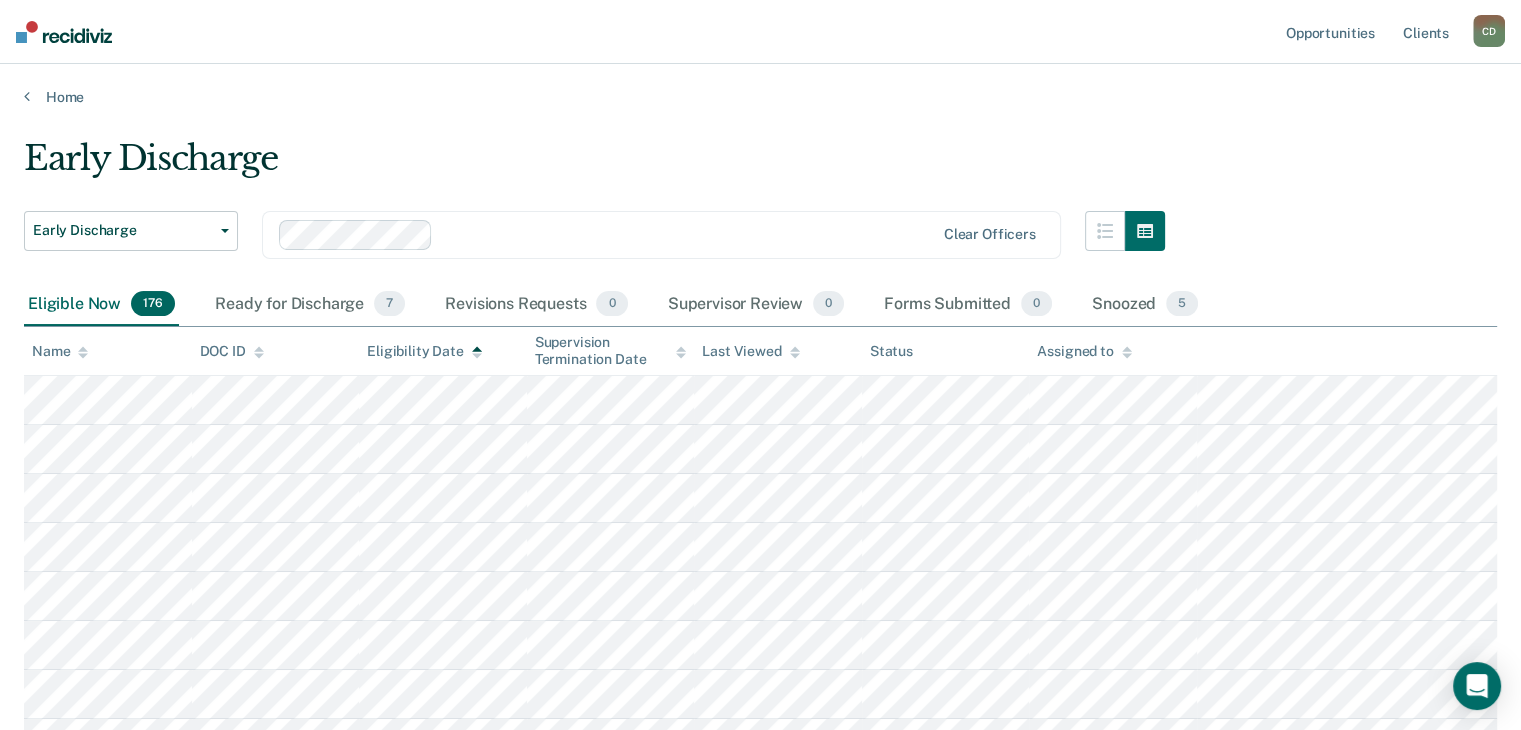 click on "Eligibility Date" at bounding box center (424, 351) 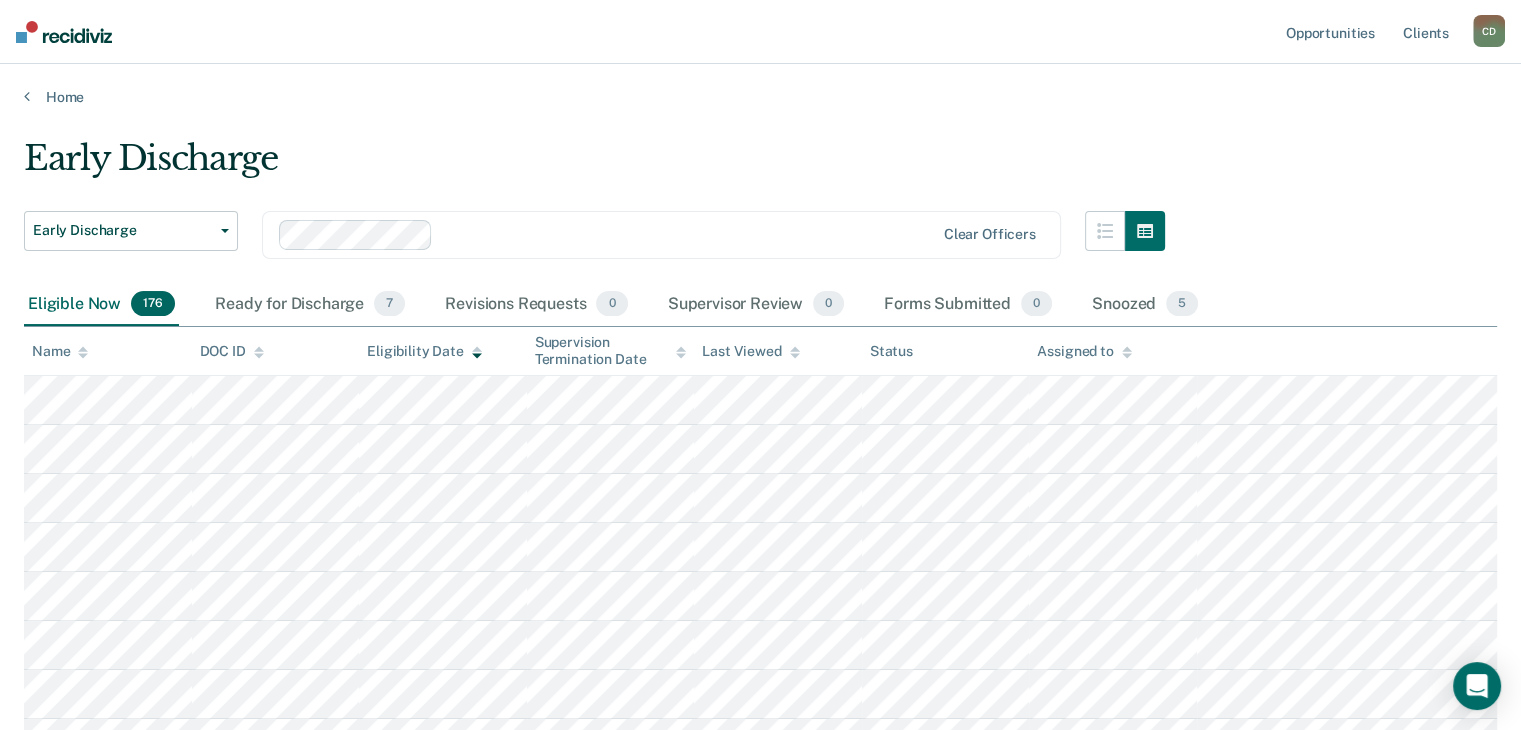 click on "Eligibility Date" at bounding box center (424, 351) 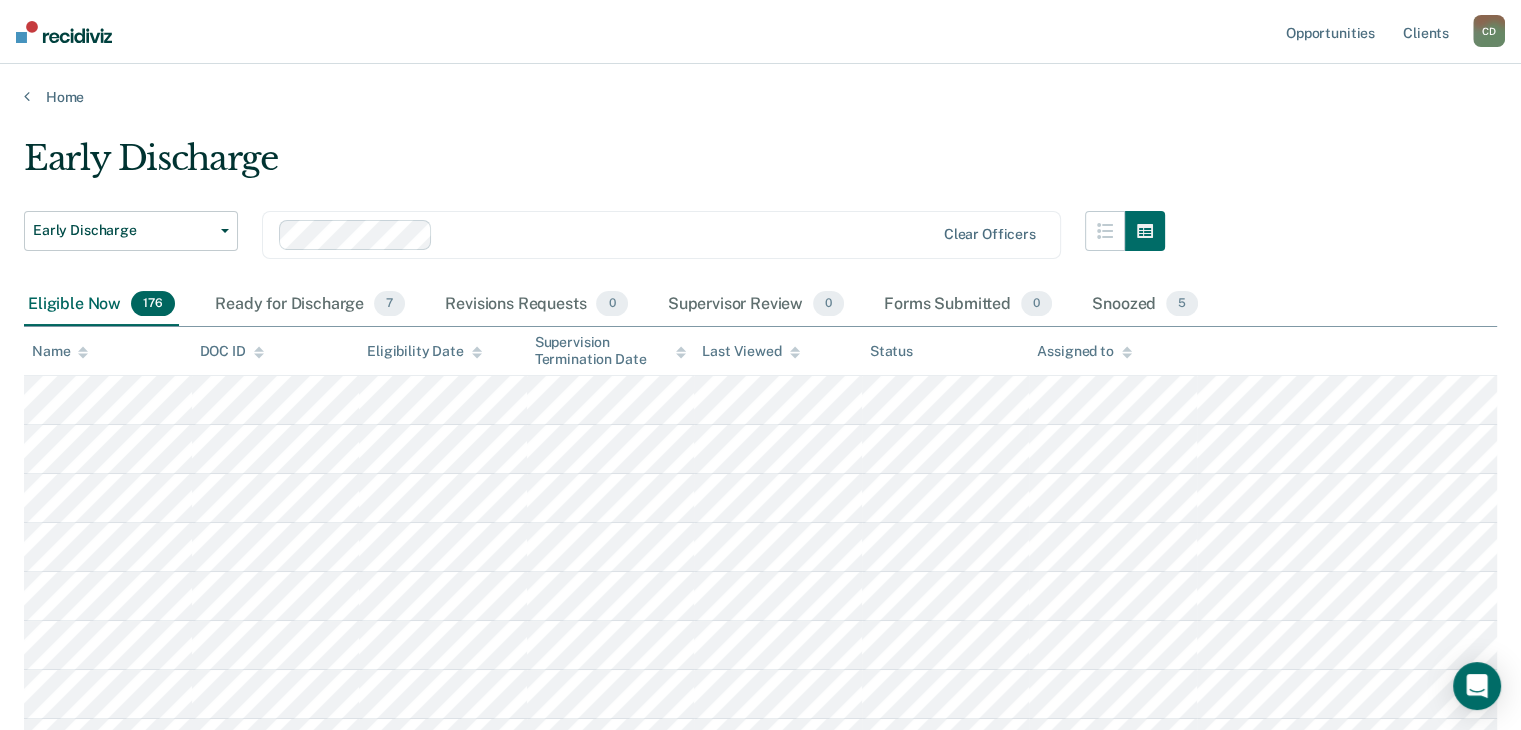 click on "Eligibility Date" at bounding box center [424, 351] 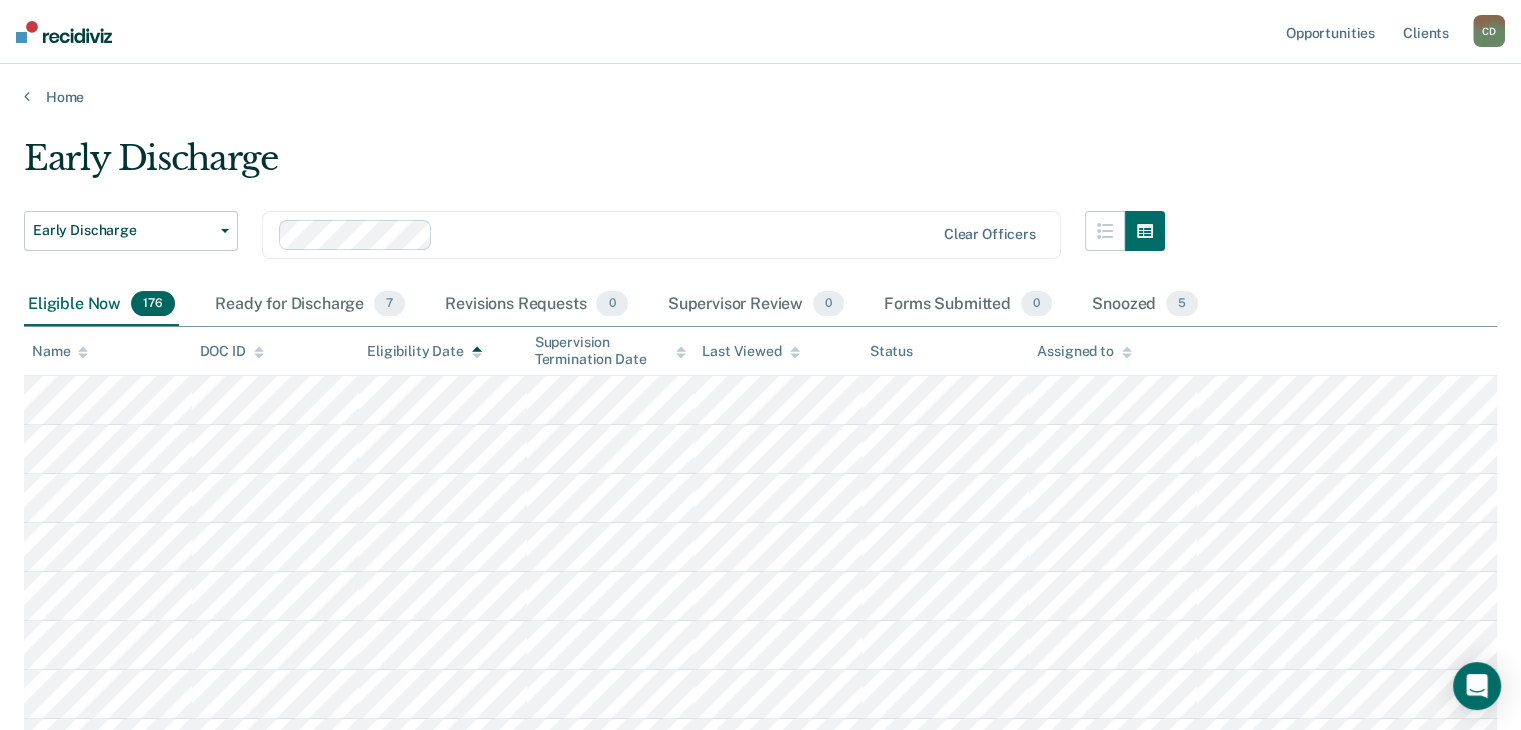 click on "Eligibility Date" at bounding box center (424, 351) 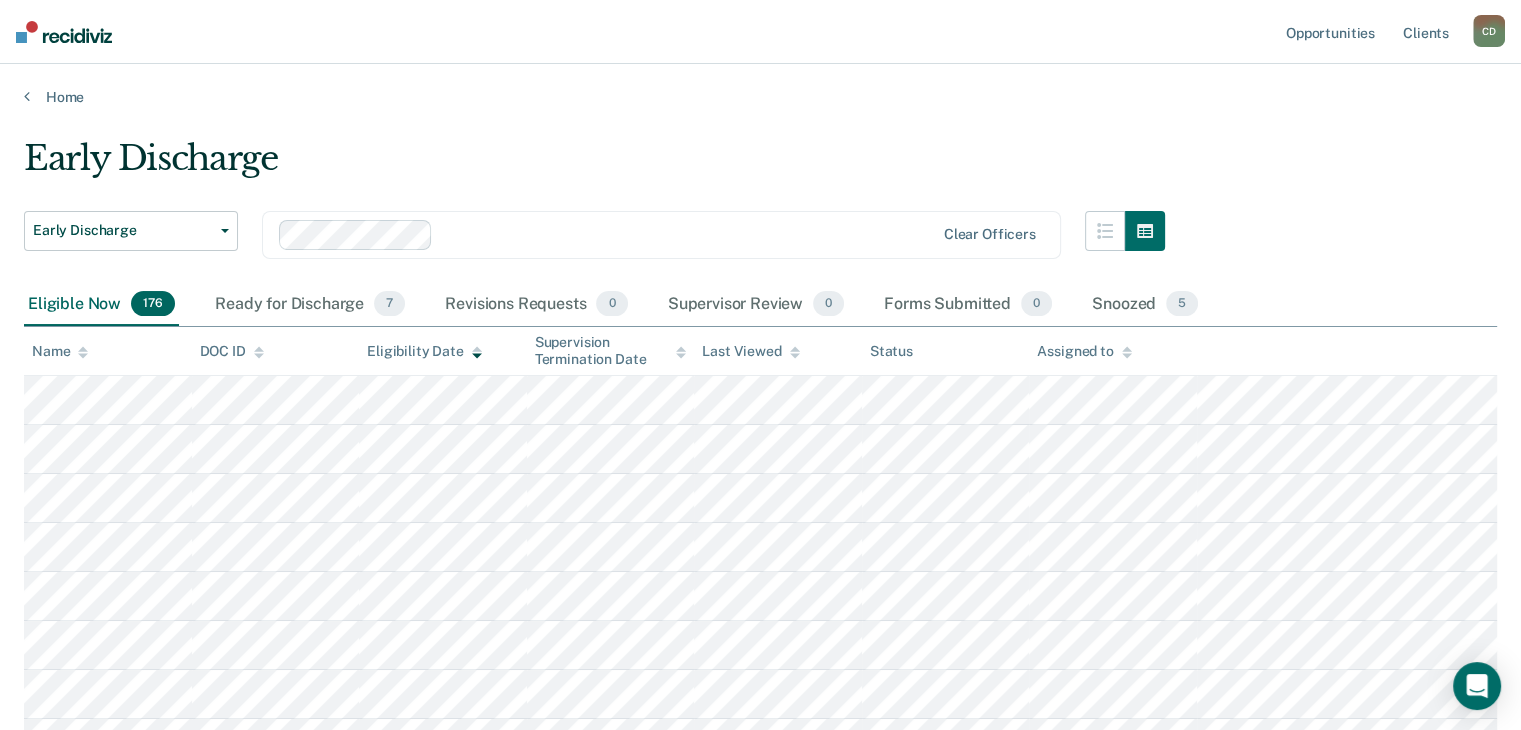 click on "Supervision Termination Date" at bounding box center (611, 351) 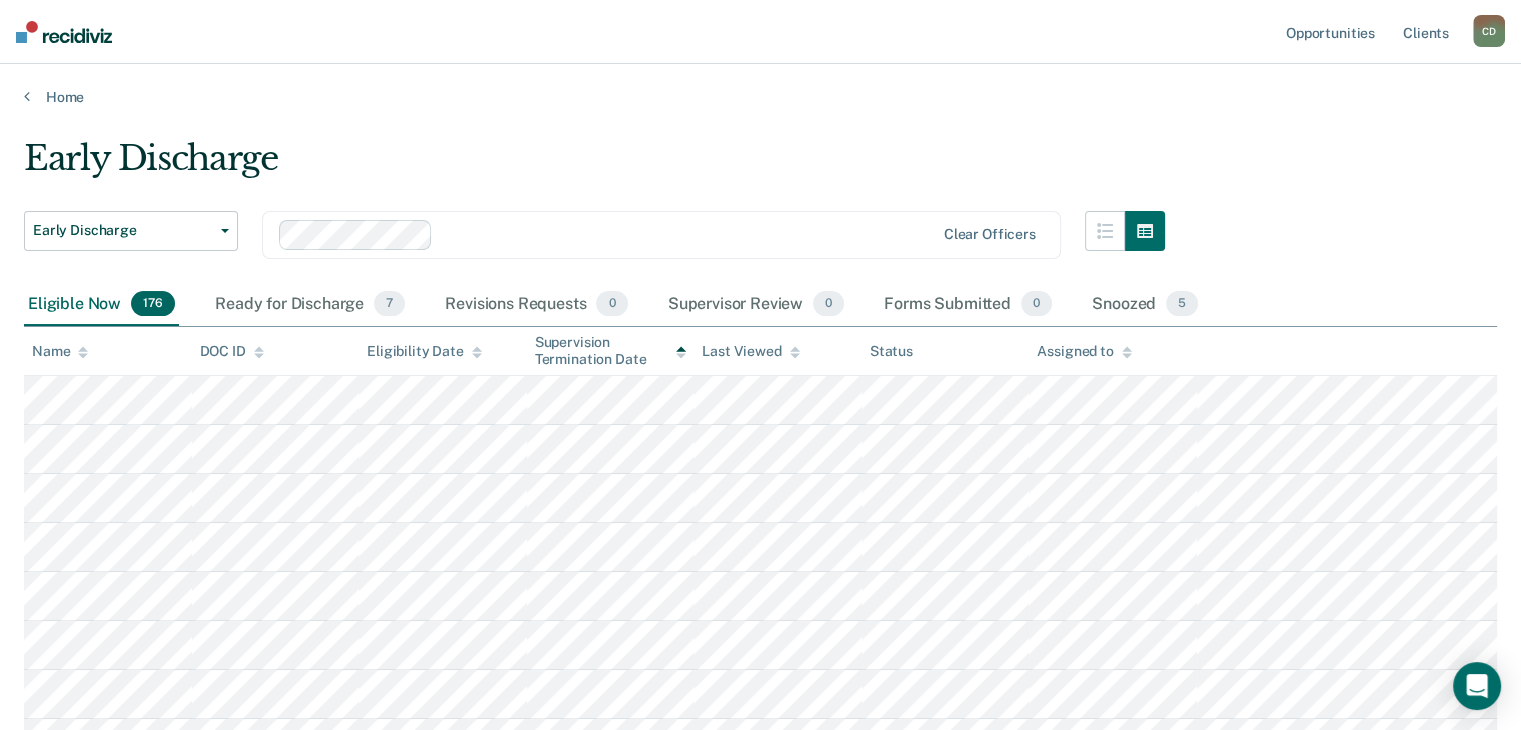 click on "Supervision Termination Date" at bounding box center (611, 351) 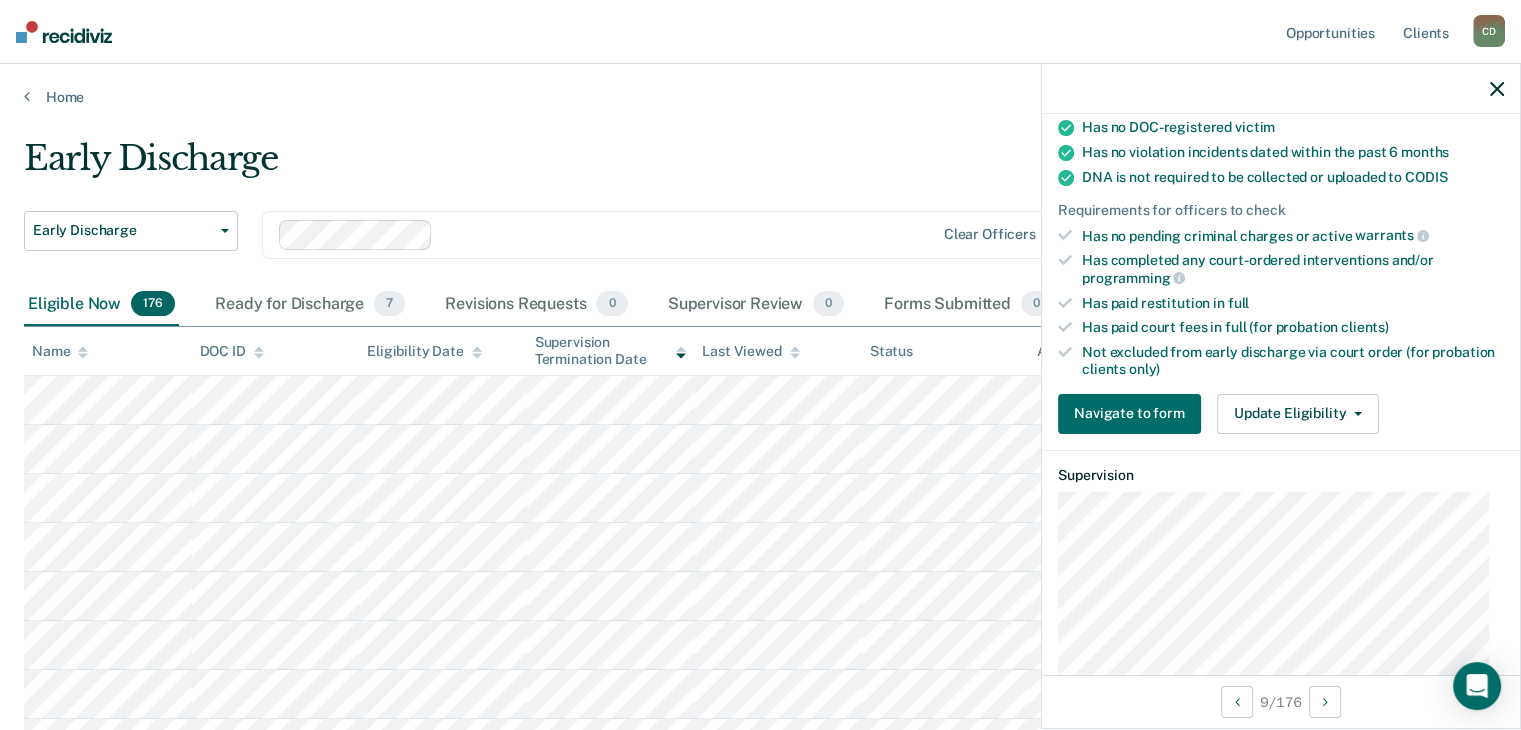 scroll, scrollTop: 400, scrollLeft: 0, axis: vertical 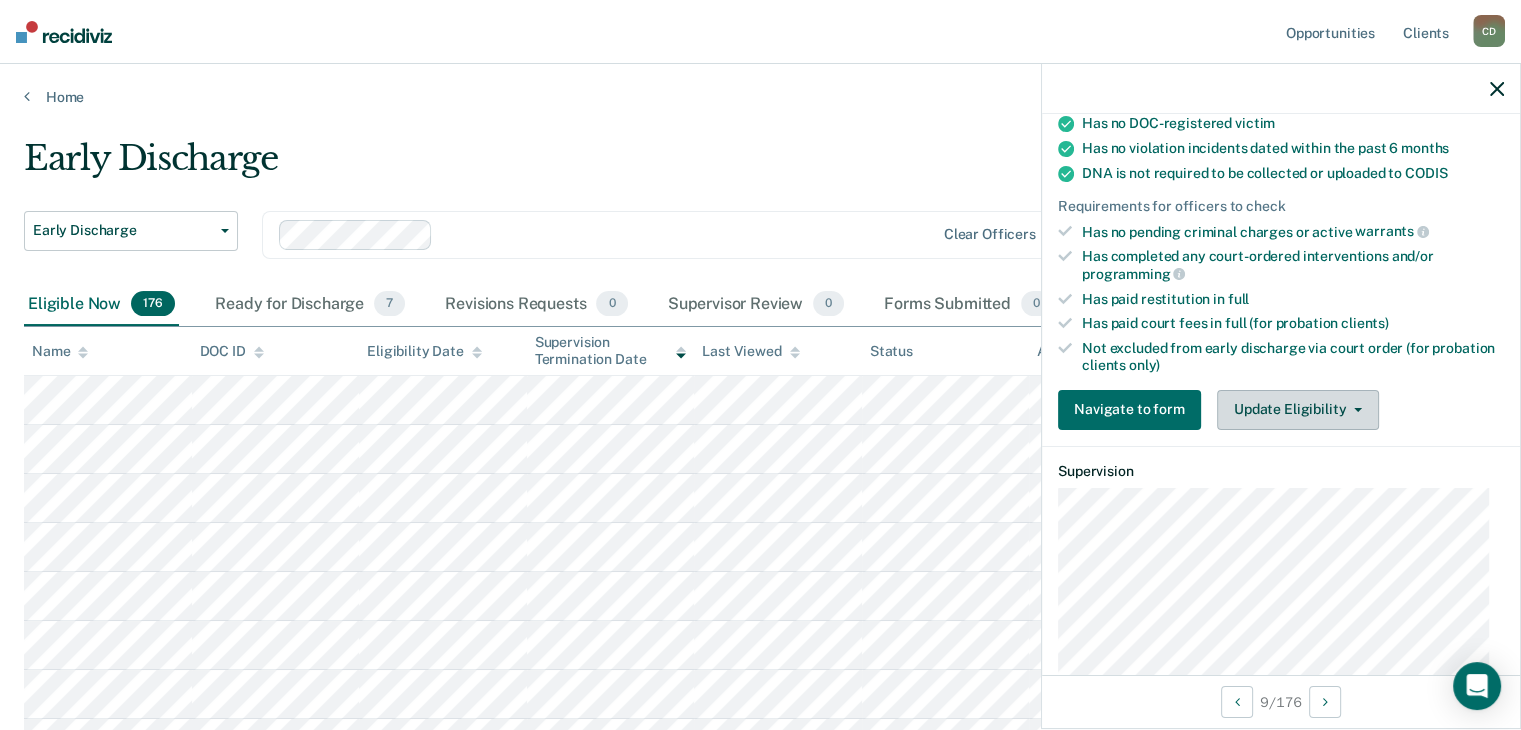 click on "Update Eligibility" at bounding box center (1298, 410) 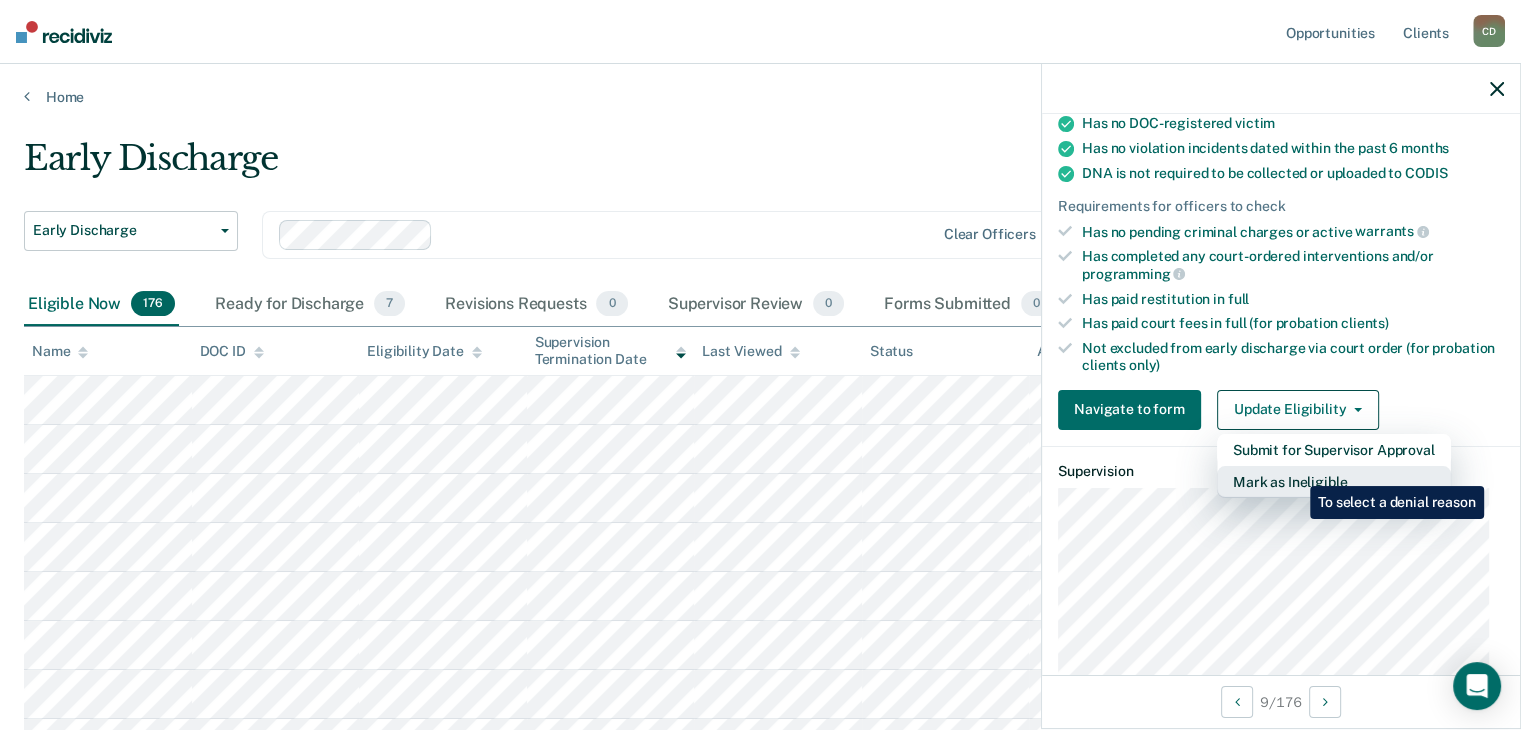 click on "Mark as Ineligible" at bounding box center (1334, 482) 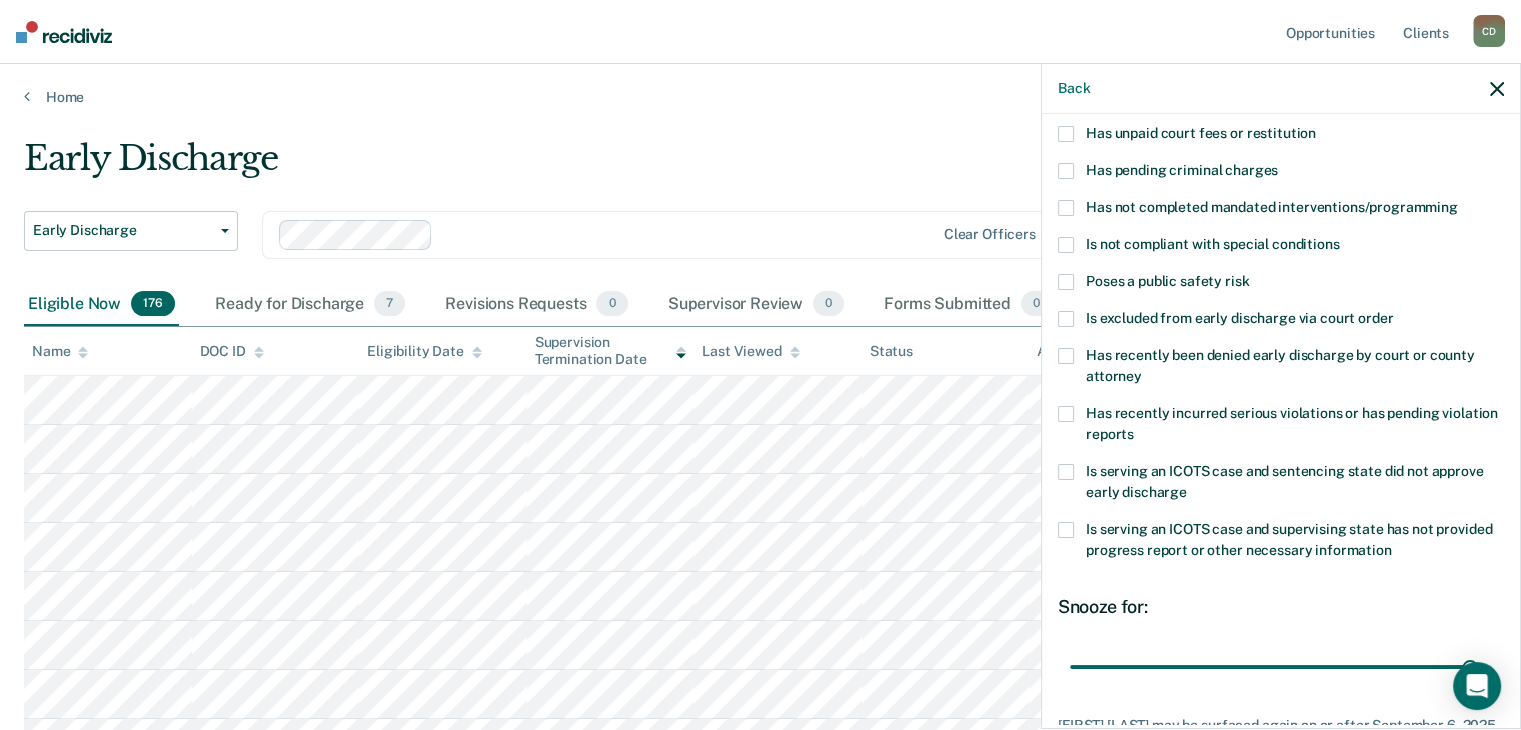 scroll, scrollTop: 89, scrollLeft: 0, axis: vertical 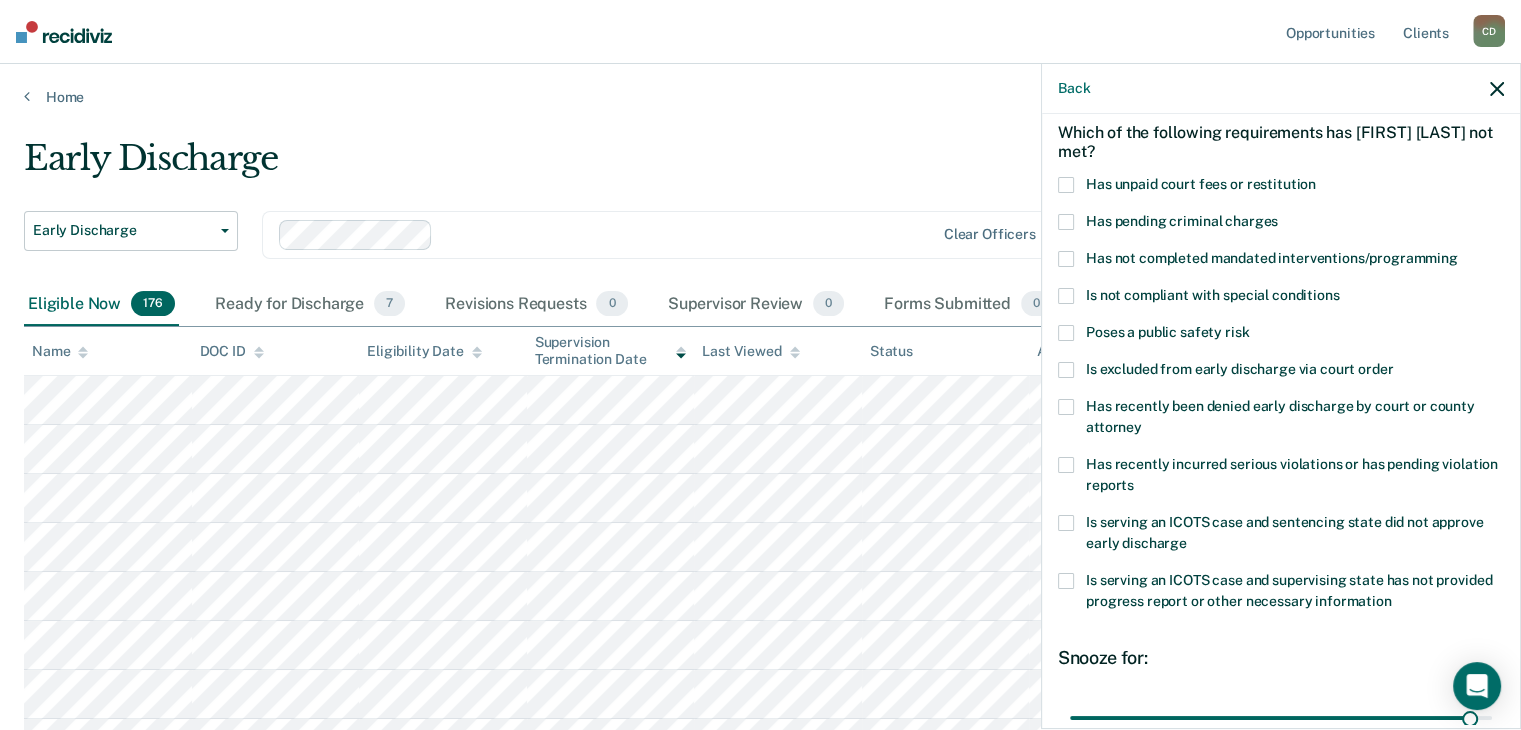 click at bounding box center [1066, 185] 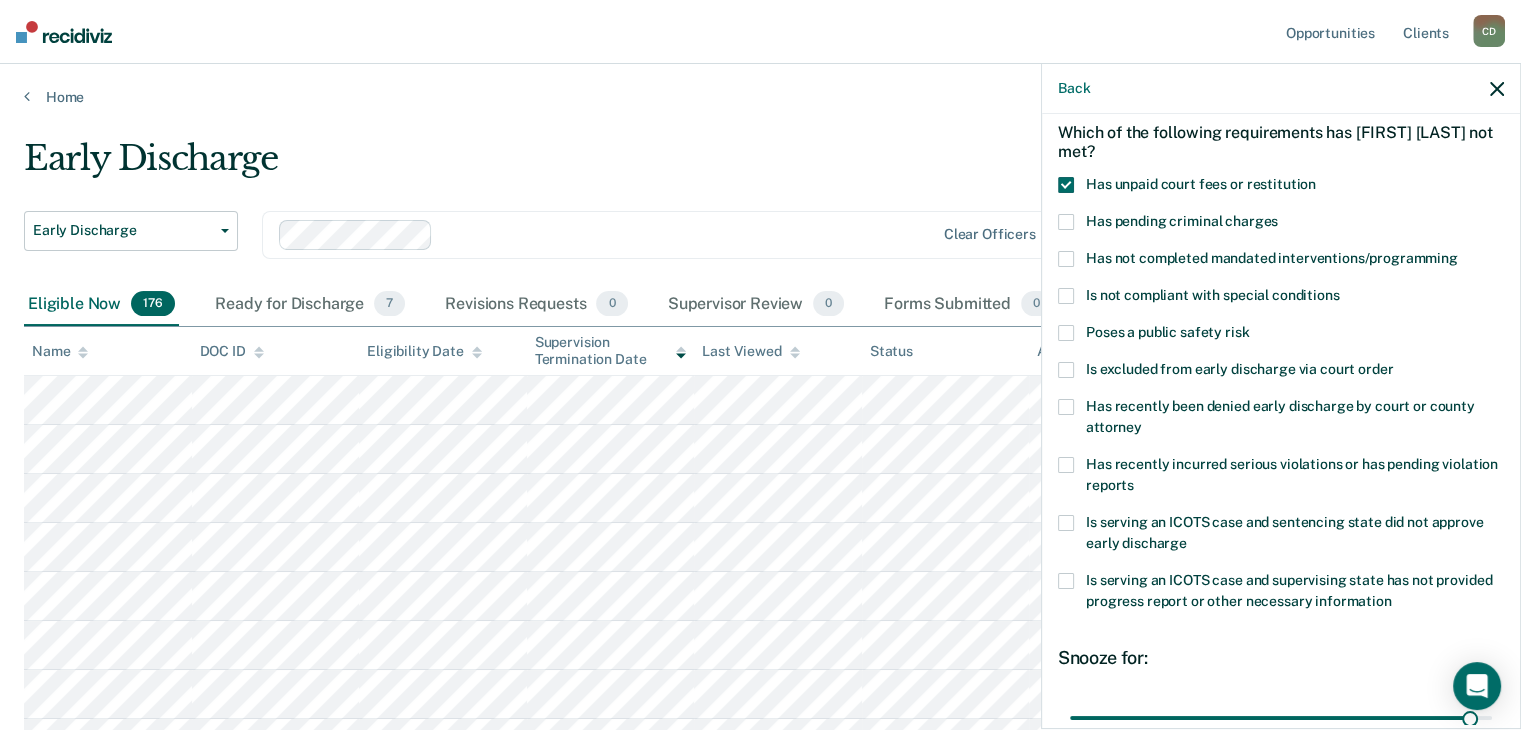 scroll, scrollTop: 289, scrollLeft: 0, axis: vertical 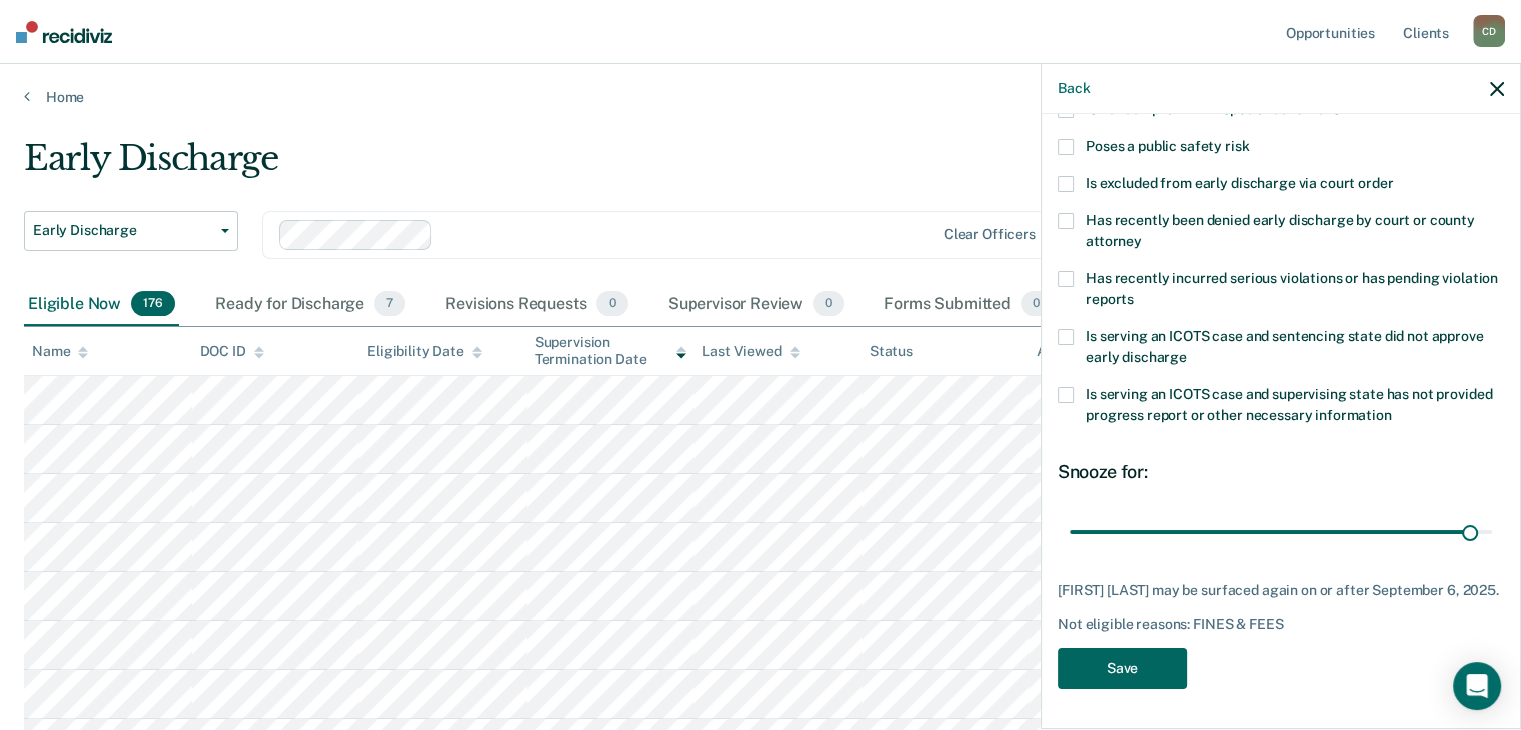 click on "Save" at bounding box center (1122, 668) 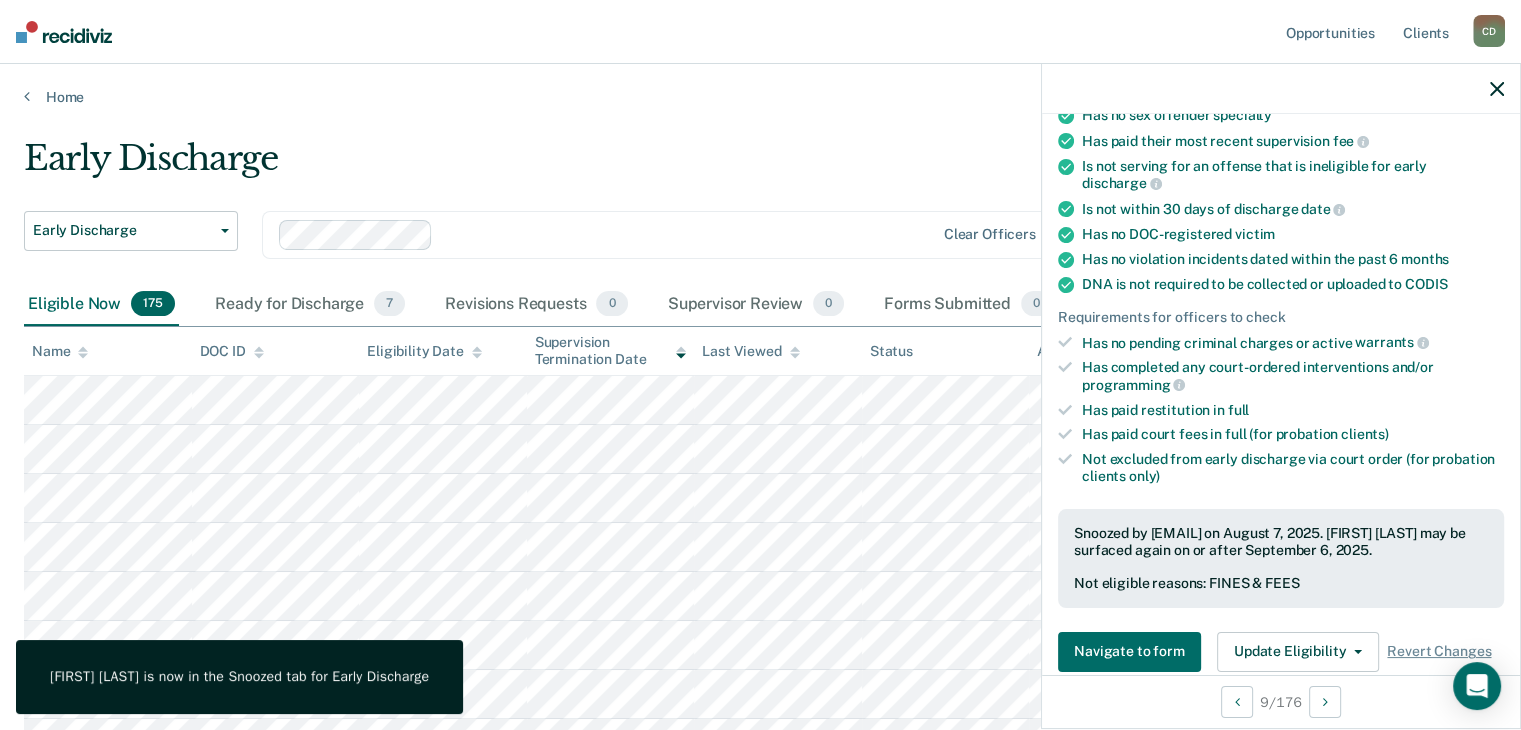 click 